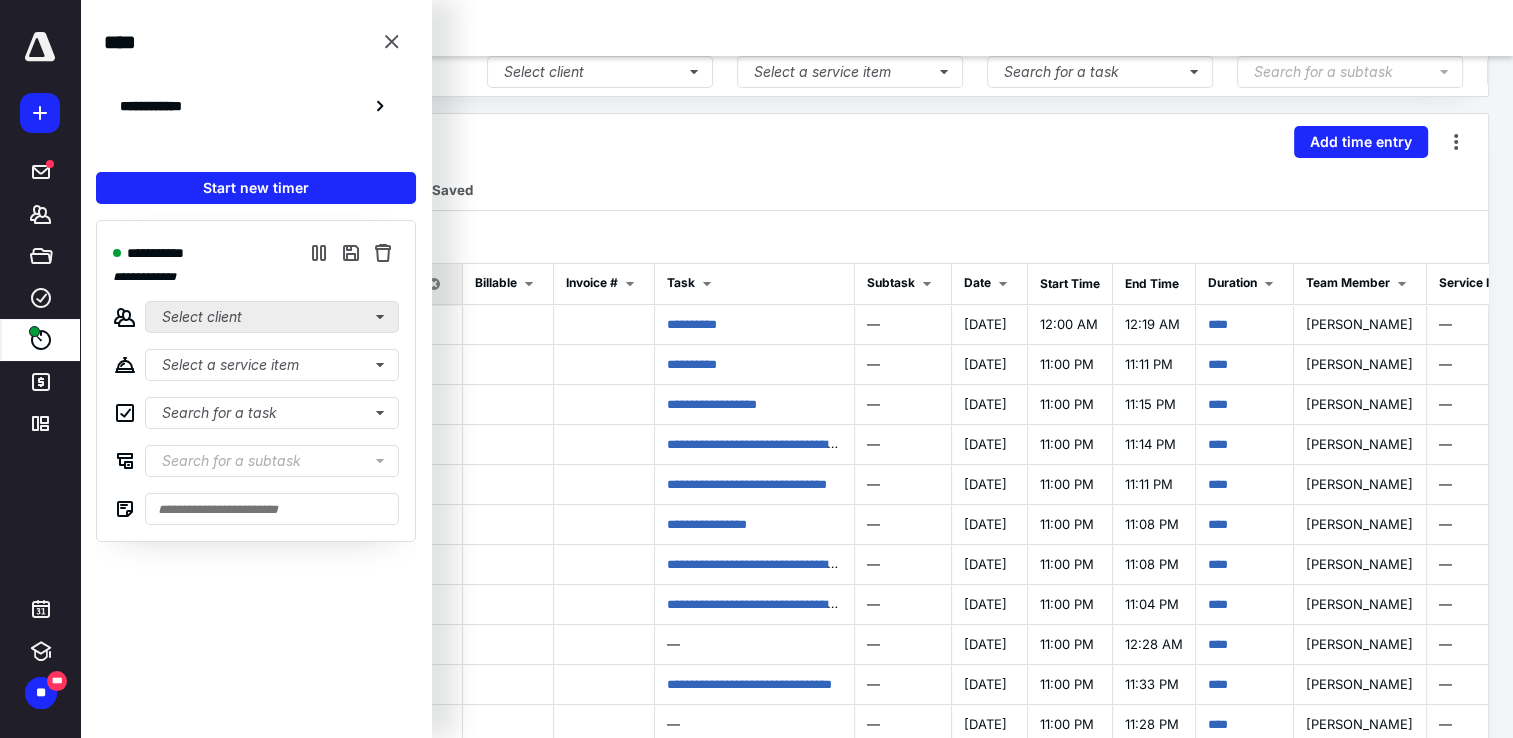 scroll, scrollTop: 0, scrollLeft: 0, axis: both 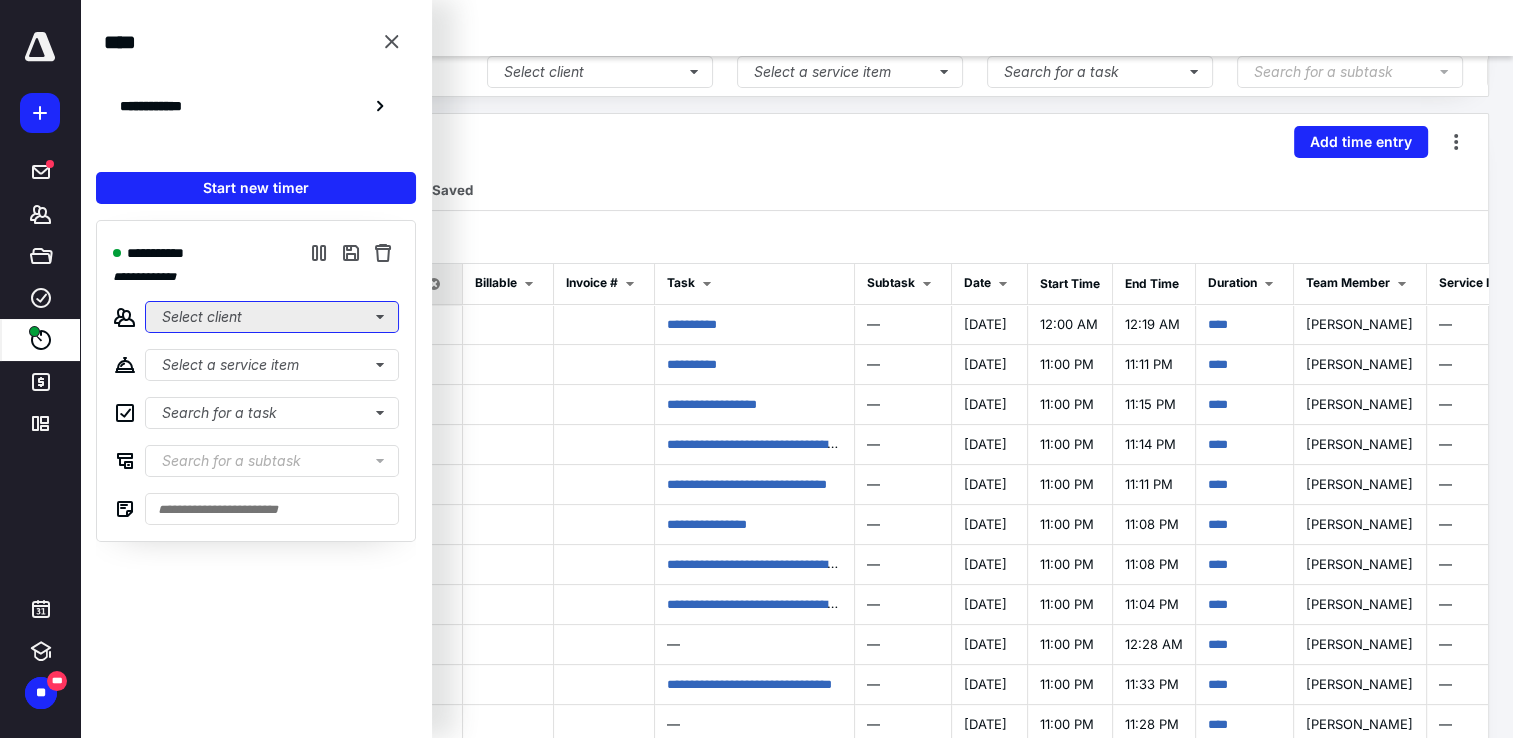 click on "Select client" at bounding box center (272, 317) 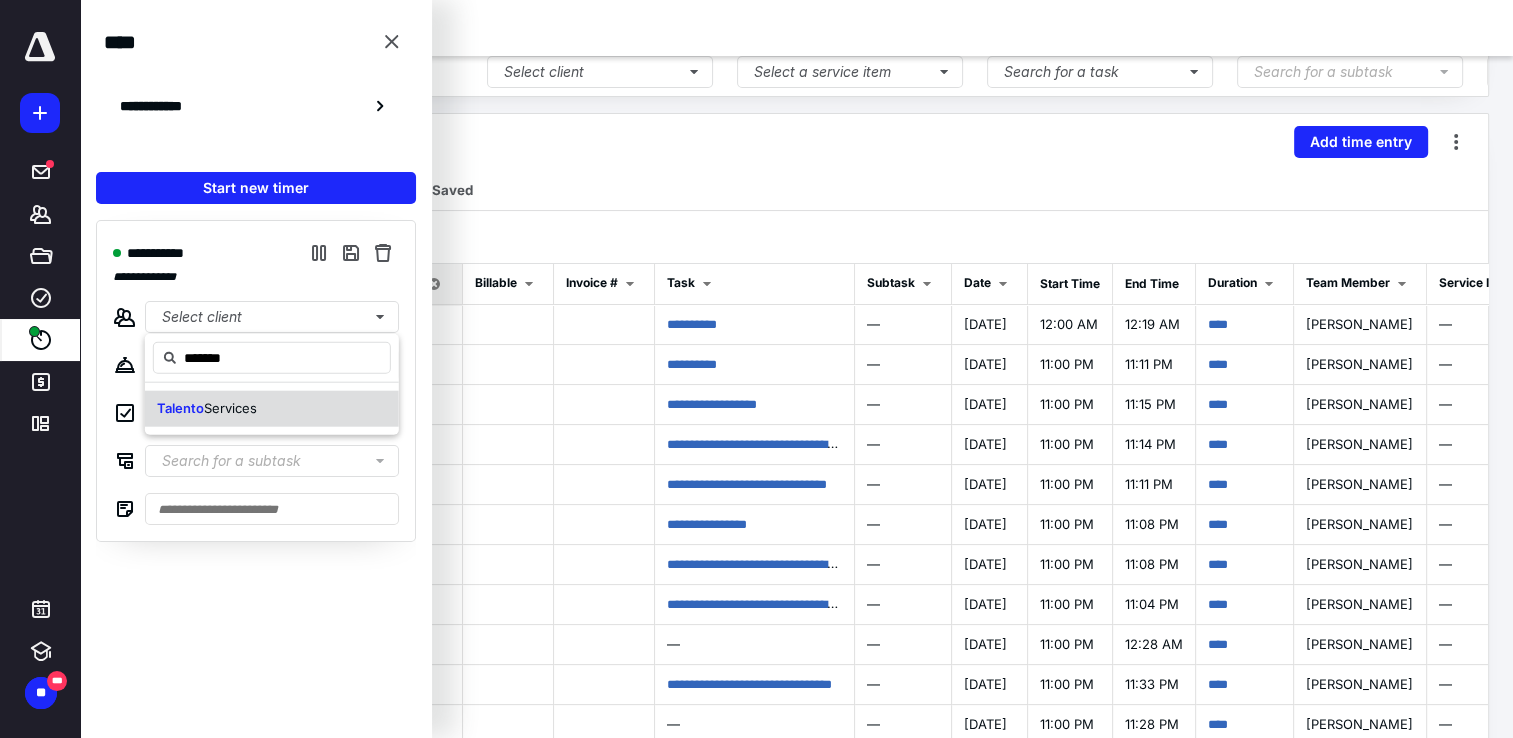 click on "Services" at bounding box center [230, 408] 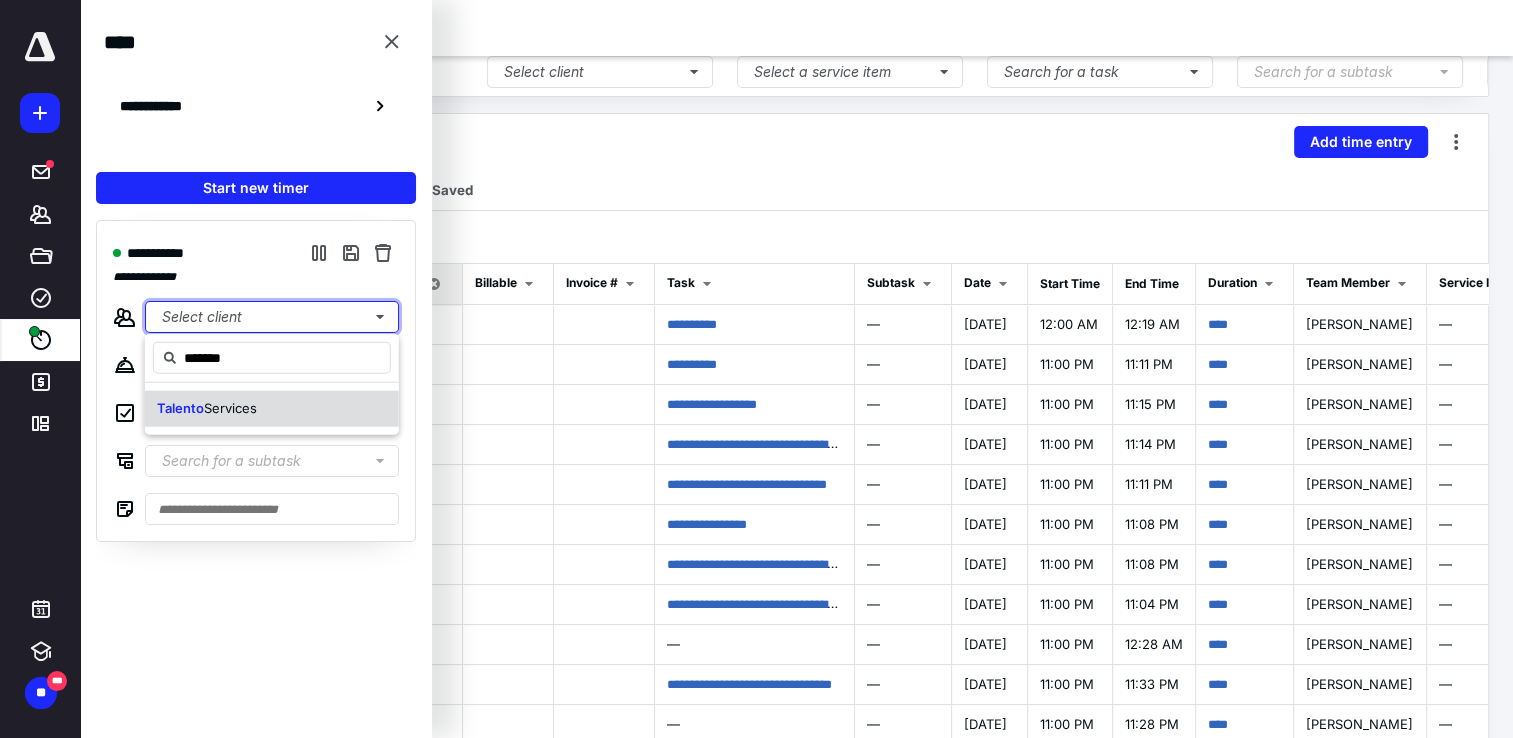 type 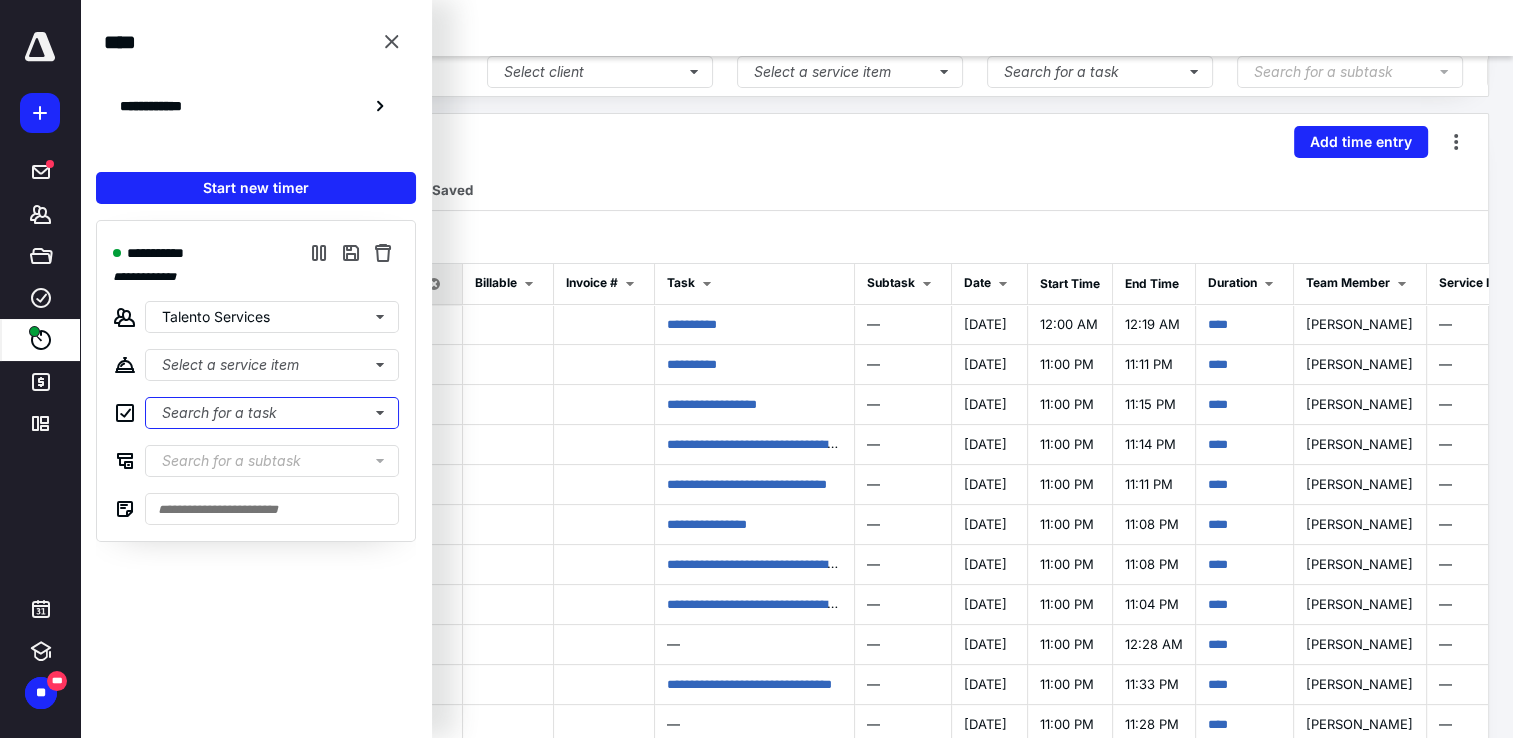 click on "Search for a task" at bounding box center (272, 413) 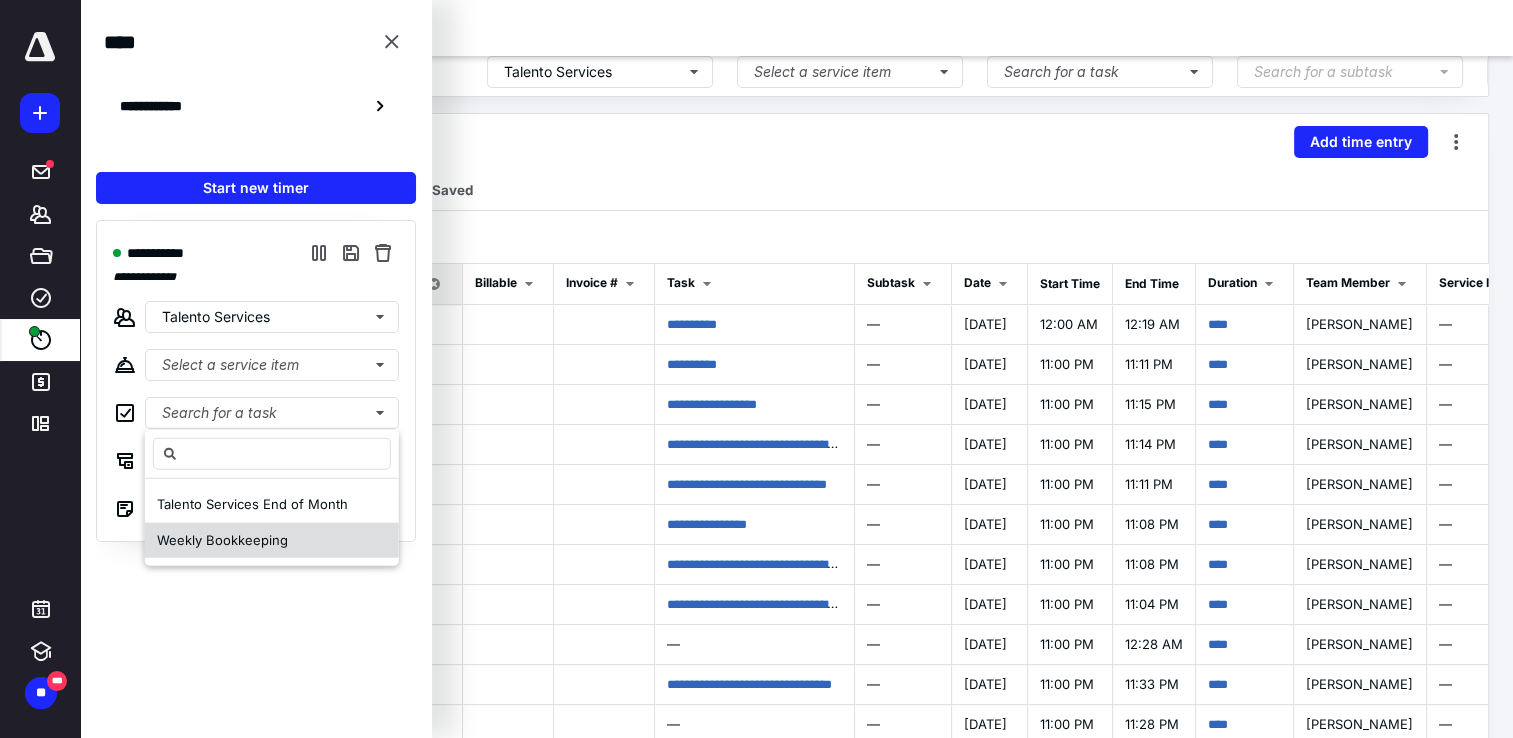click on "Weekly Bookkeeping" at bounding box center (272, 540) 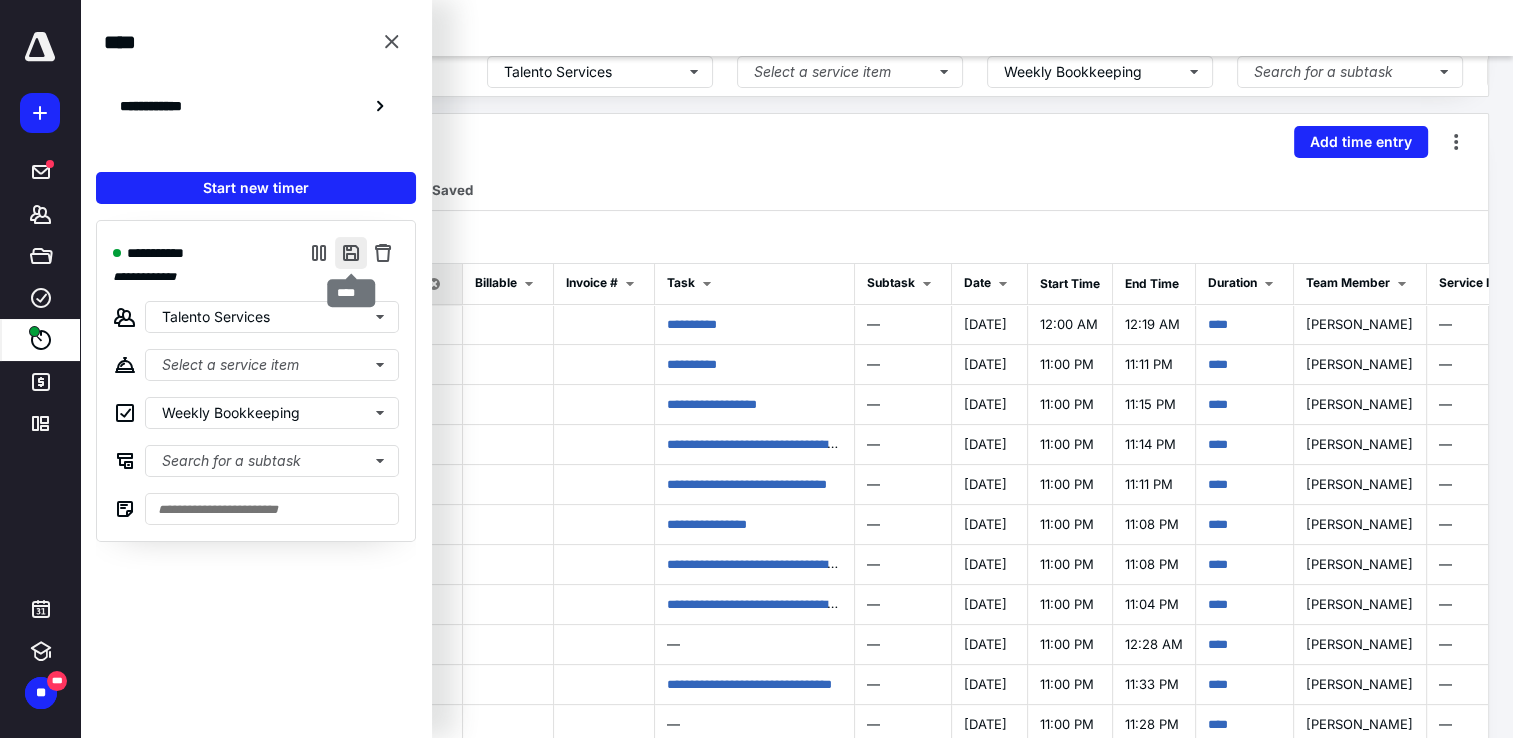 click at bounding box center (351, 253) 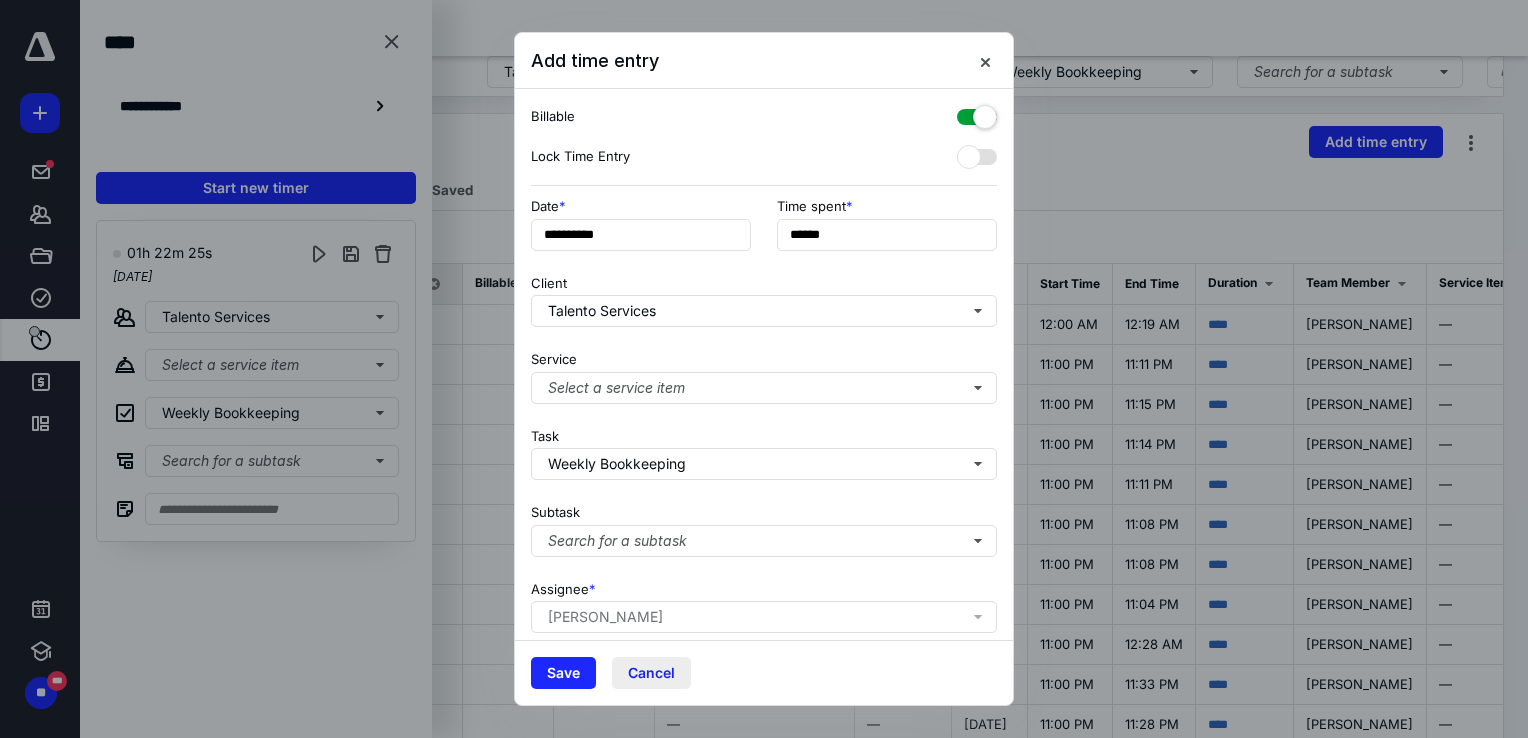 click on "Cancel" at bounding box center (651, 673) 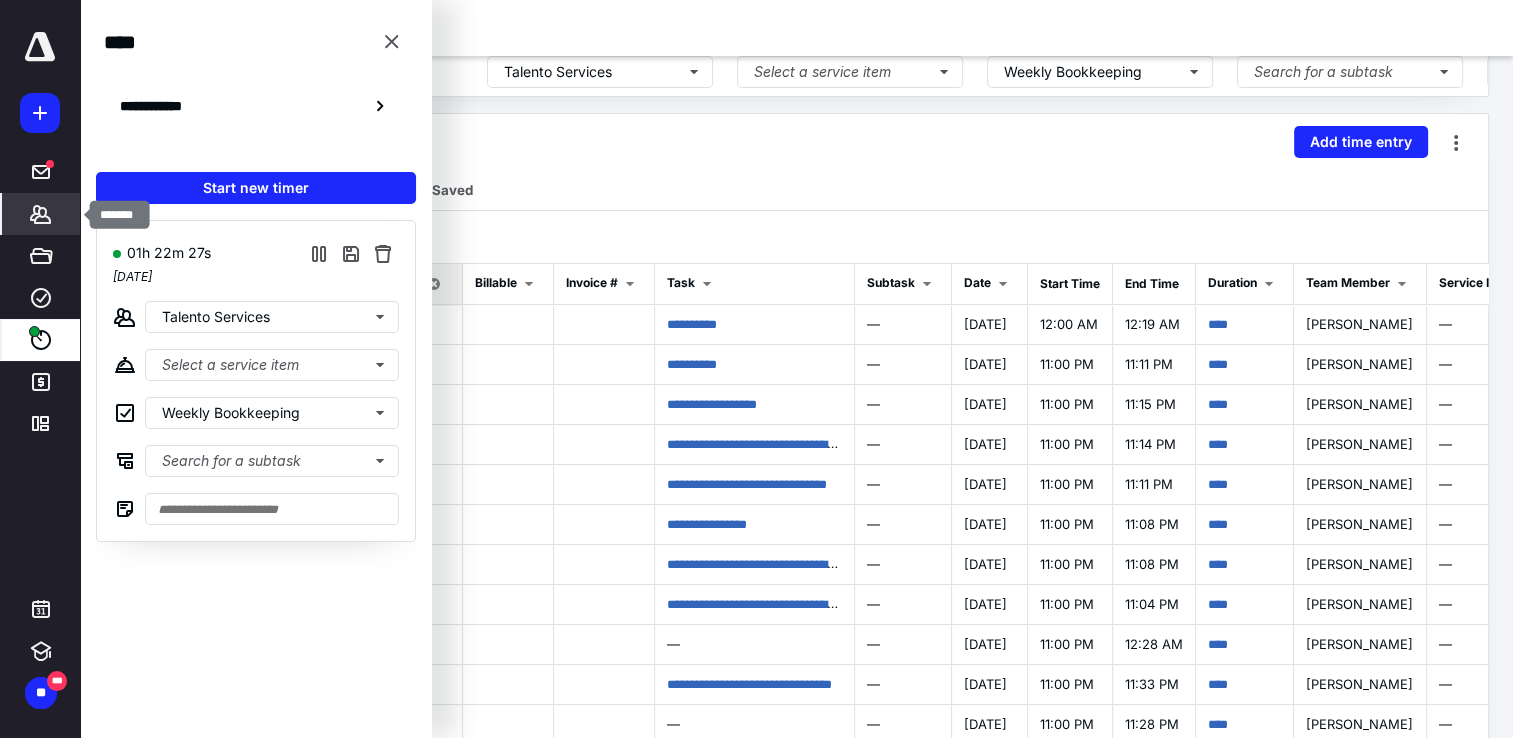click on "*******" at bounding box center [41, 214] 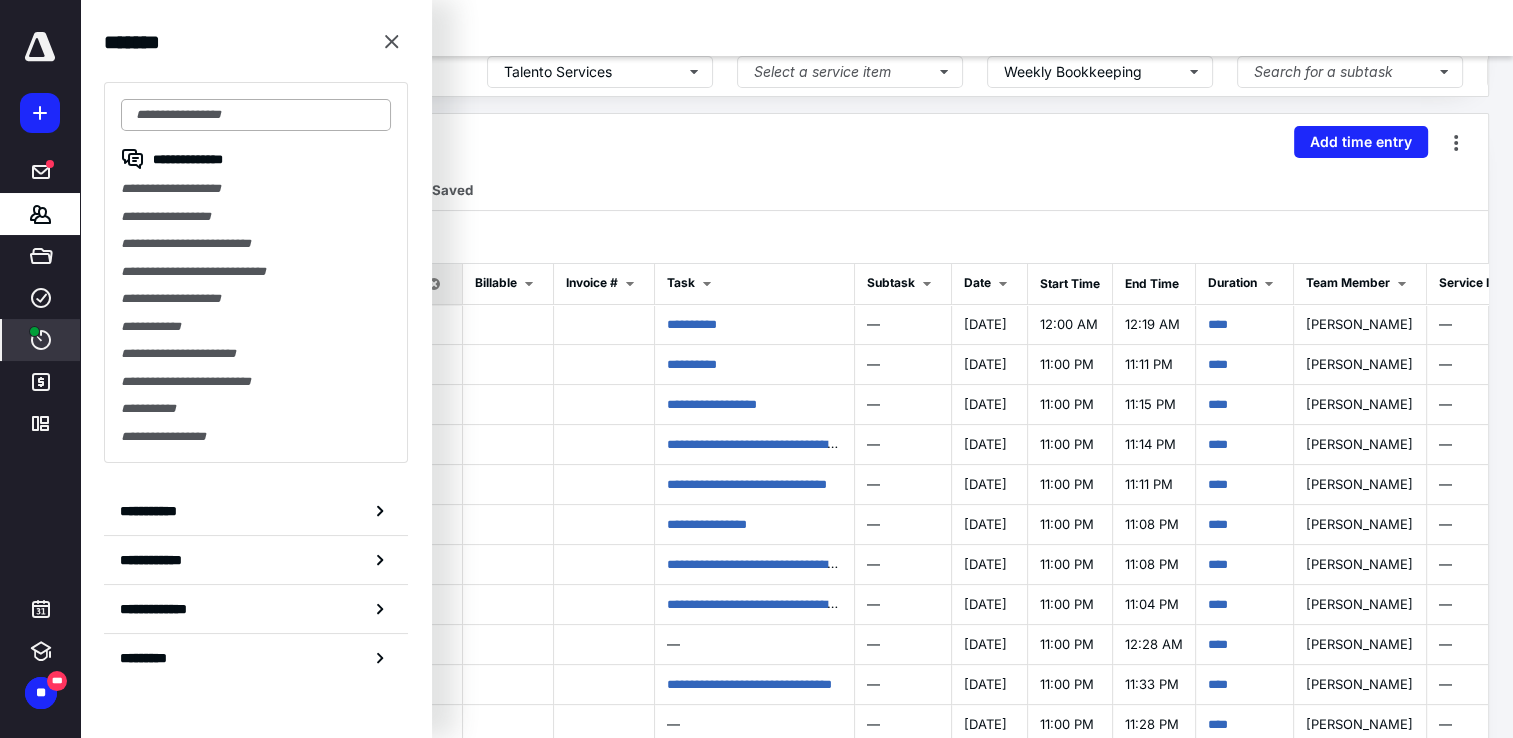 click at bounding box center (256, 115) 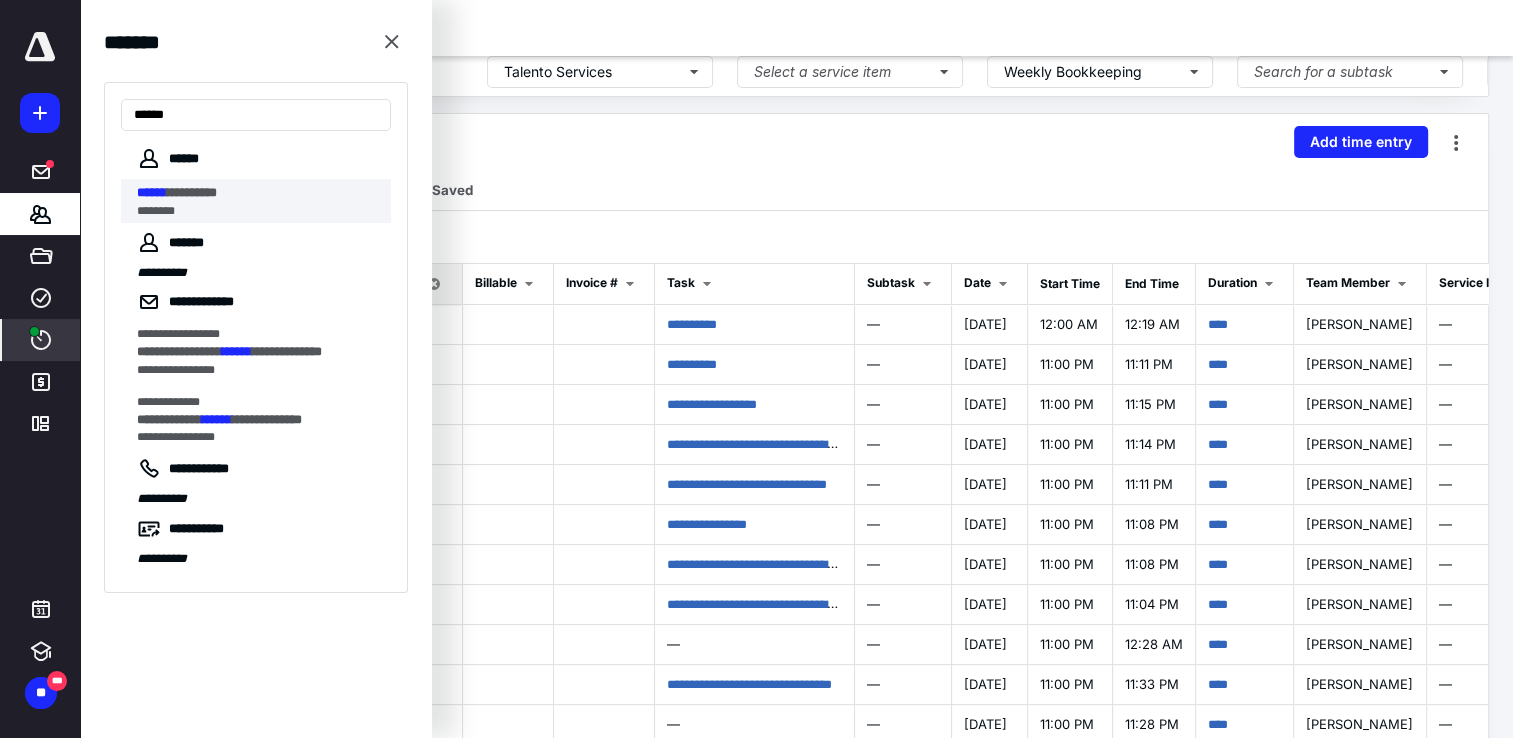 type on "******" 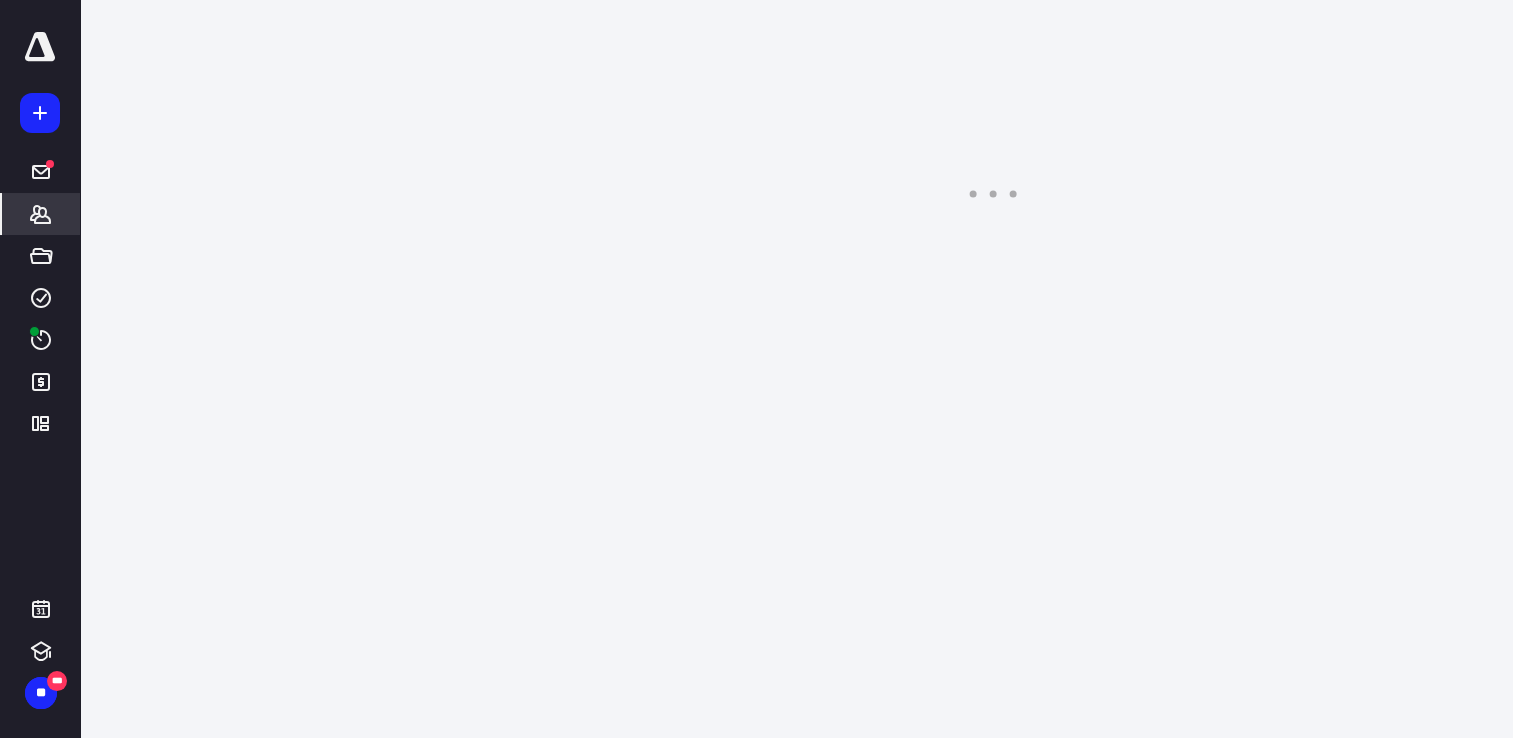 scroll, scrollTop: 0, scrollLeft: 0, axis: both 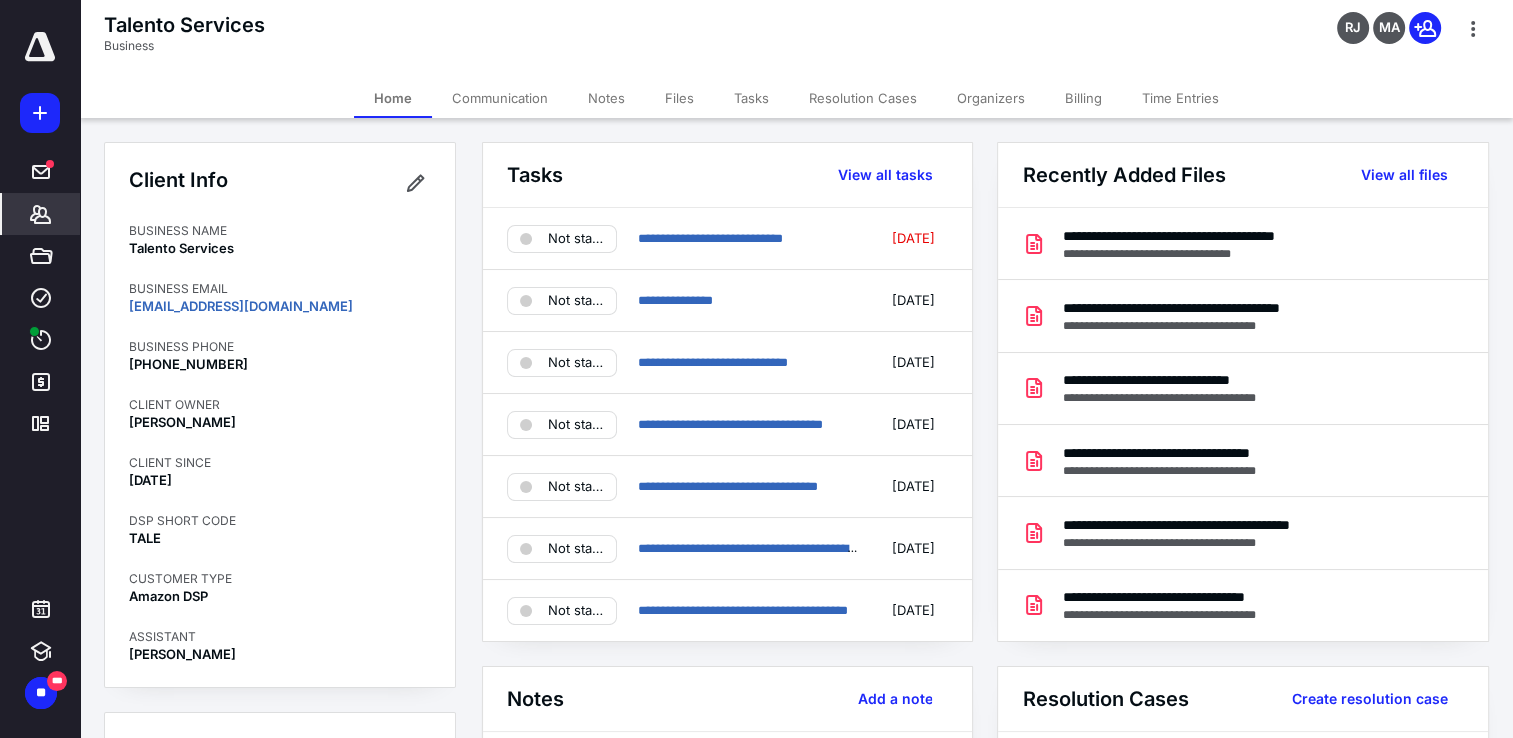 click on "Tasks" at bounding box center [751, 98] 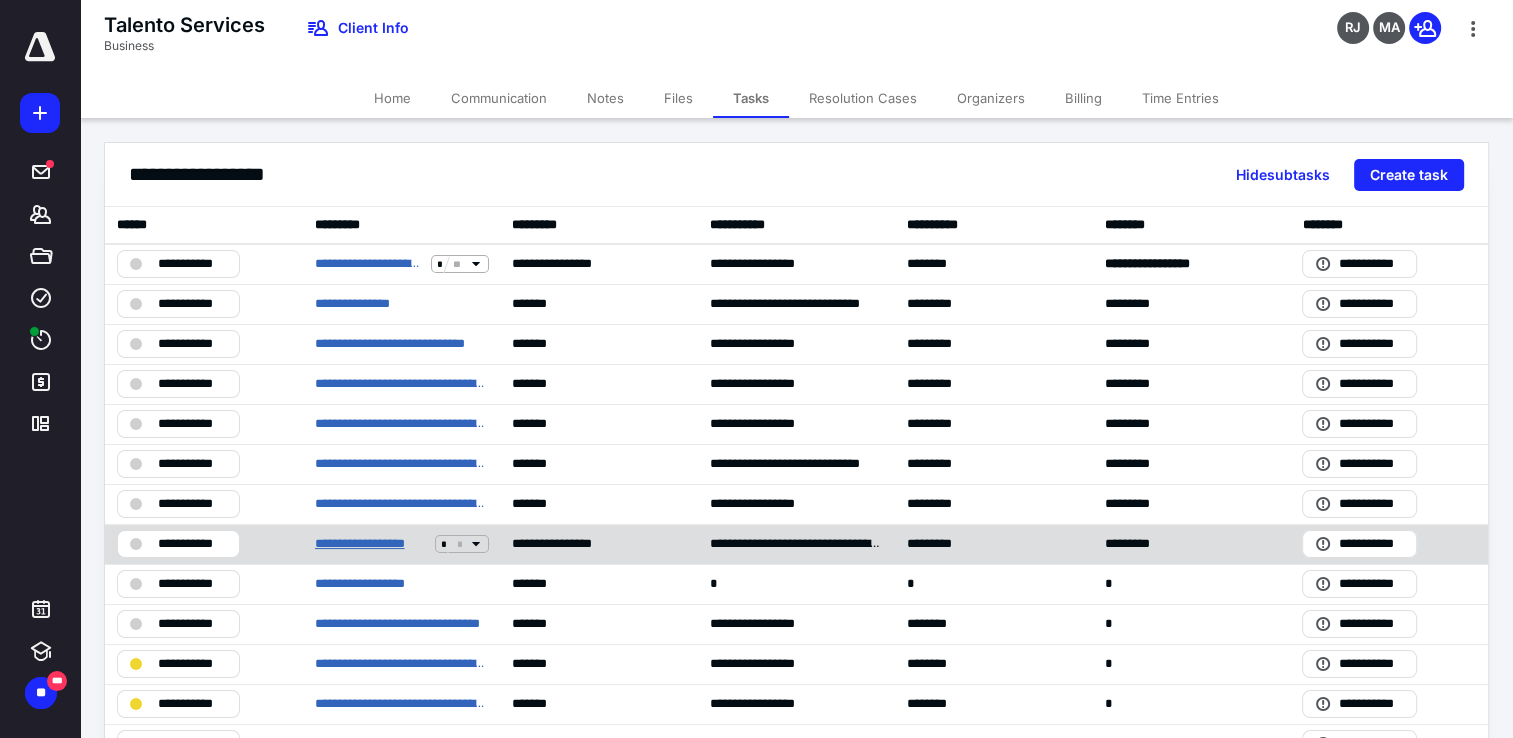 click on "**********" at bounding box center (371, 544) 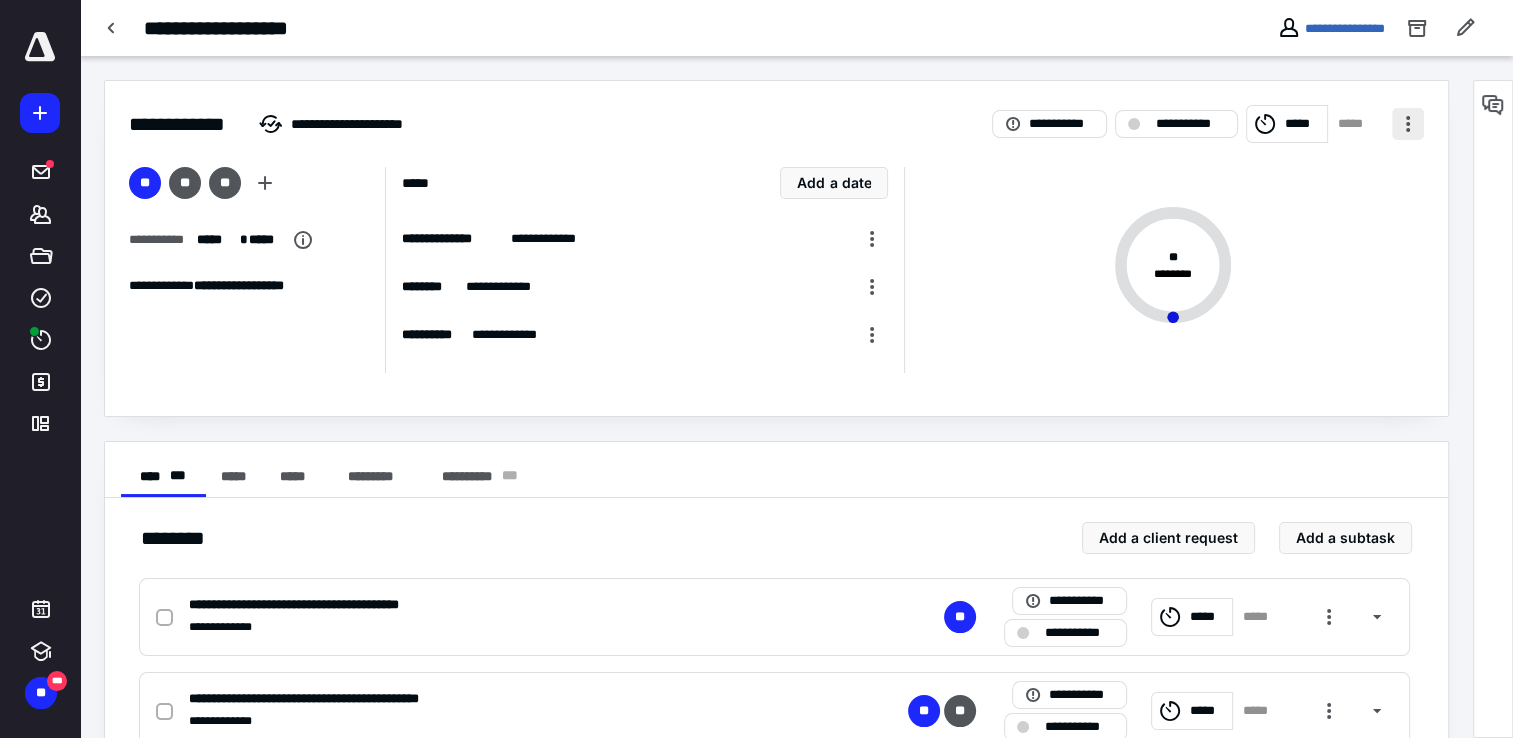 click at bounding box center (1408, 124) 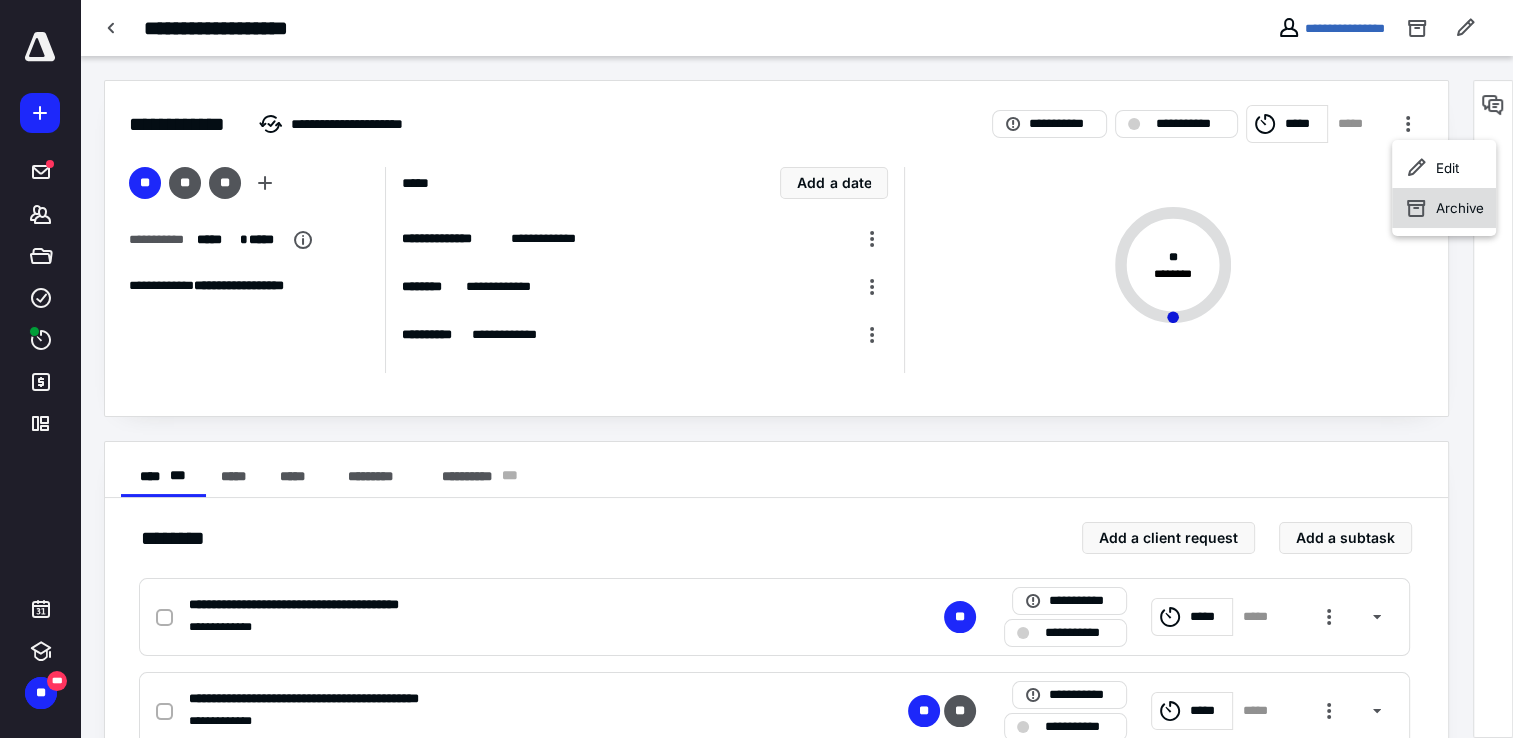 click on "Archive" at bounding box center [1444, 208] 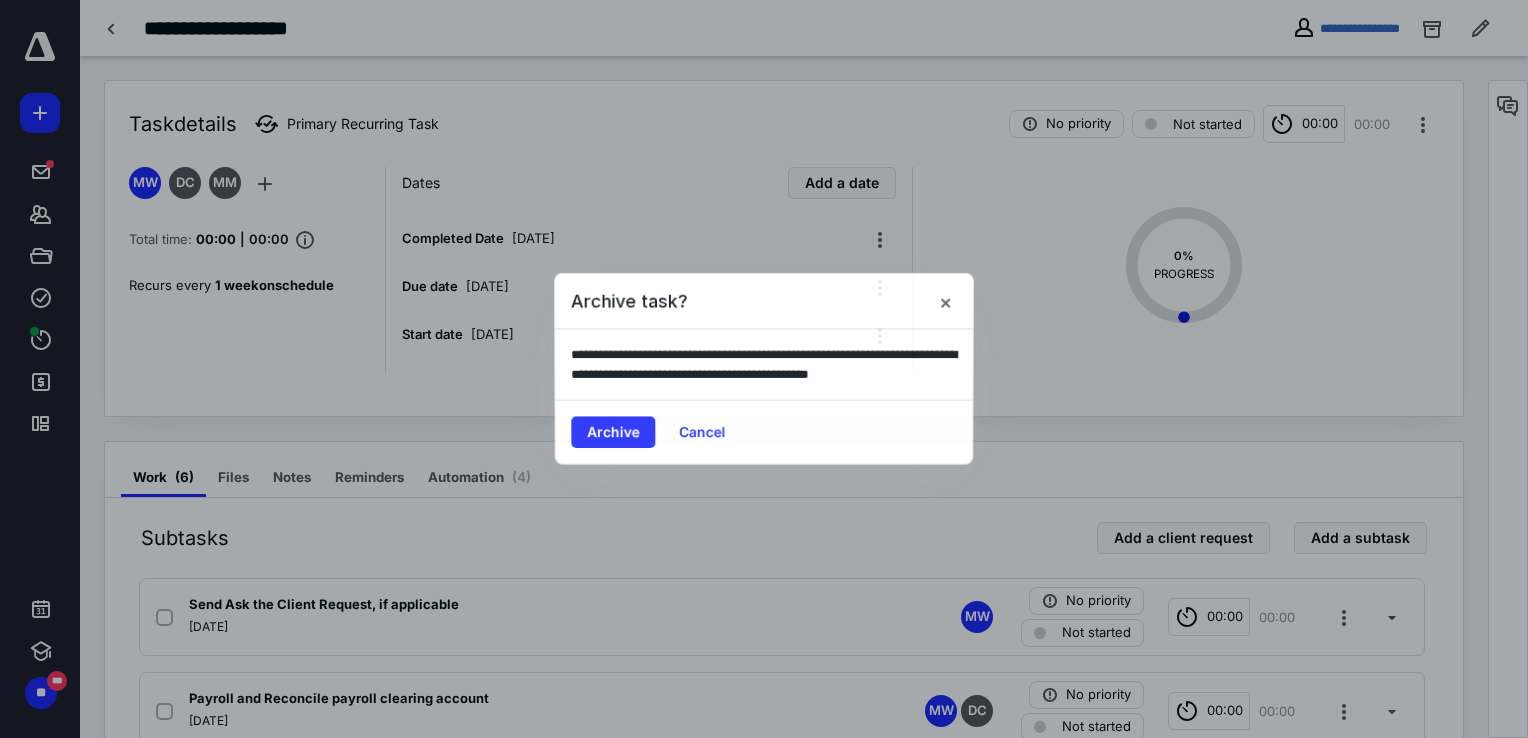 click at bounding box center (764, 369) 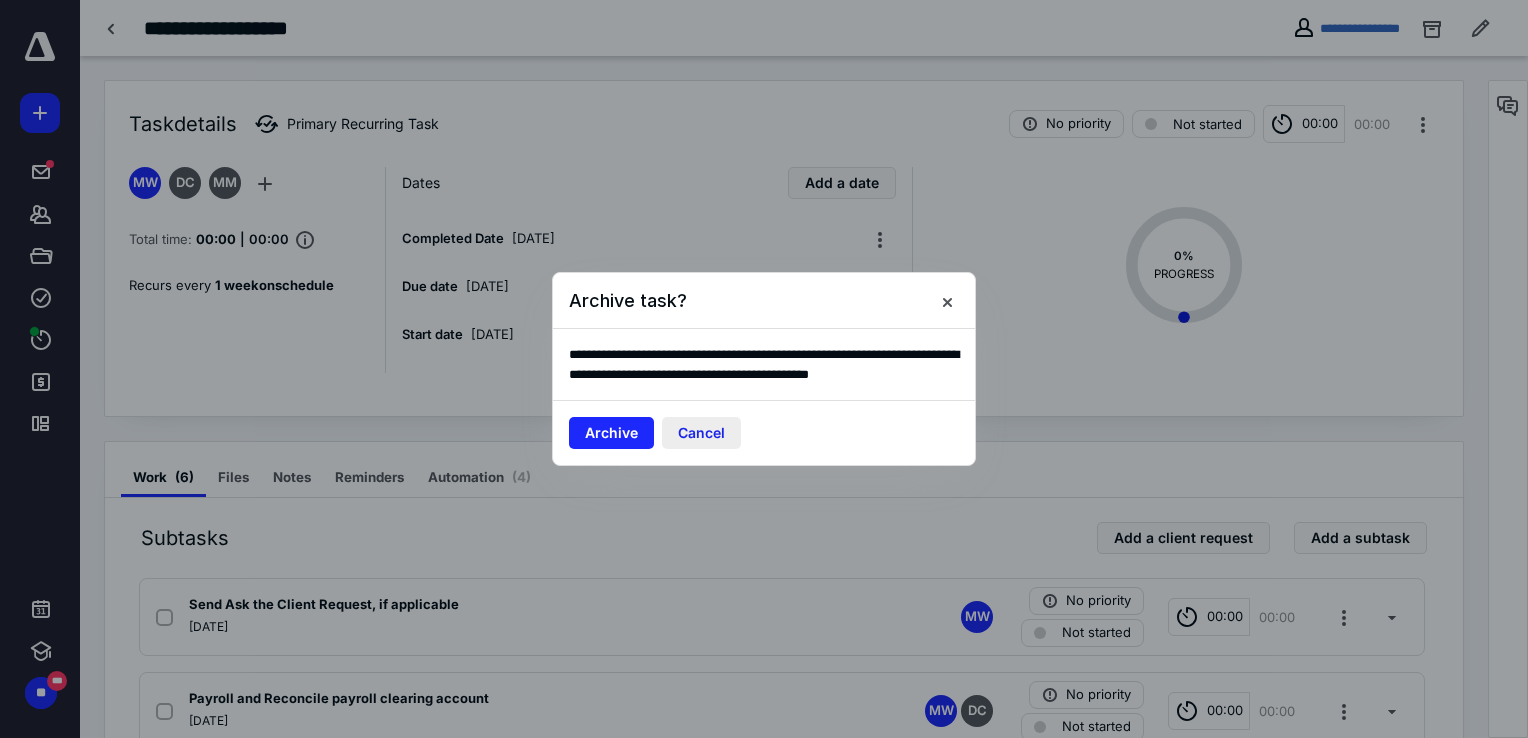 click on "Cancel" at bounding box center [701, 433] 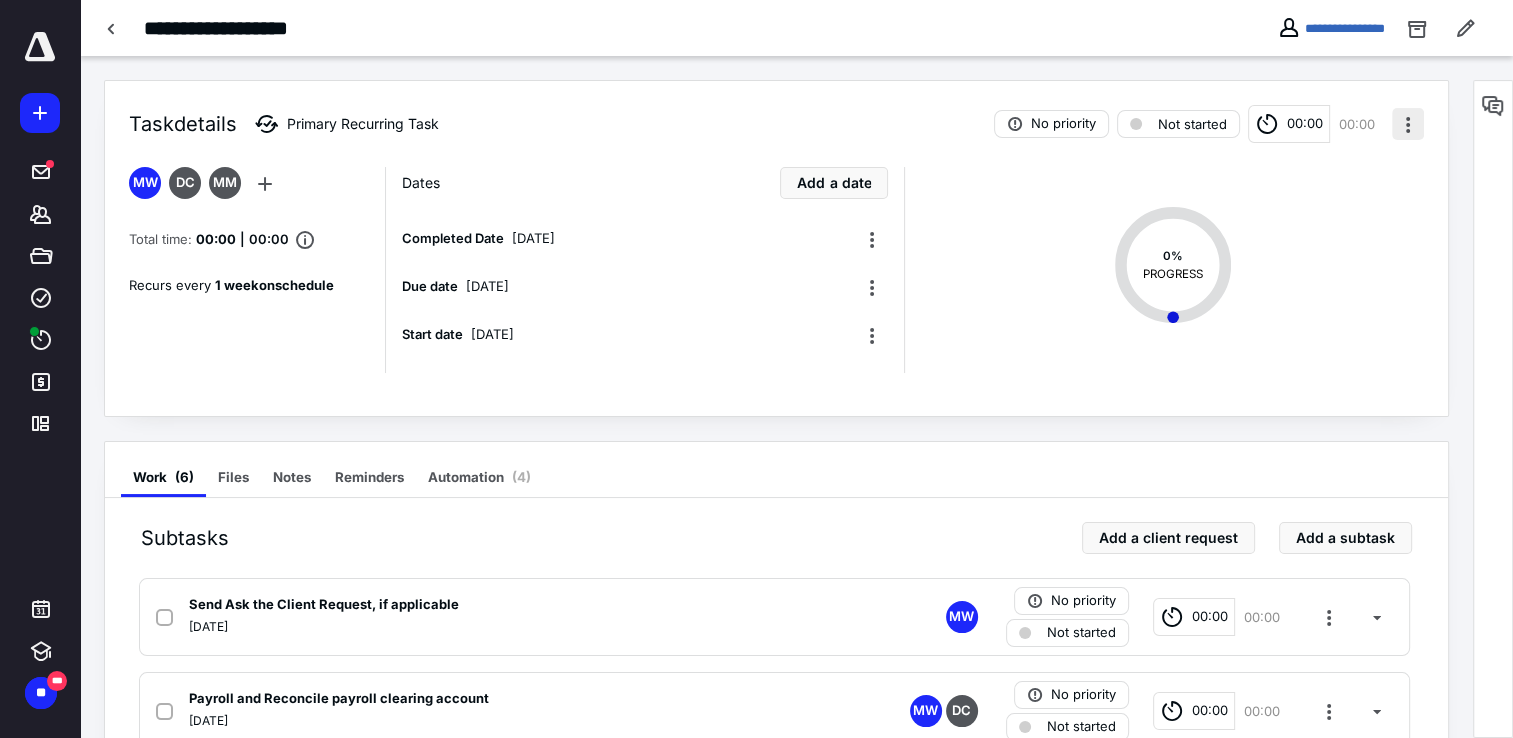 click at bounding box center [1408, 124] 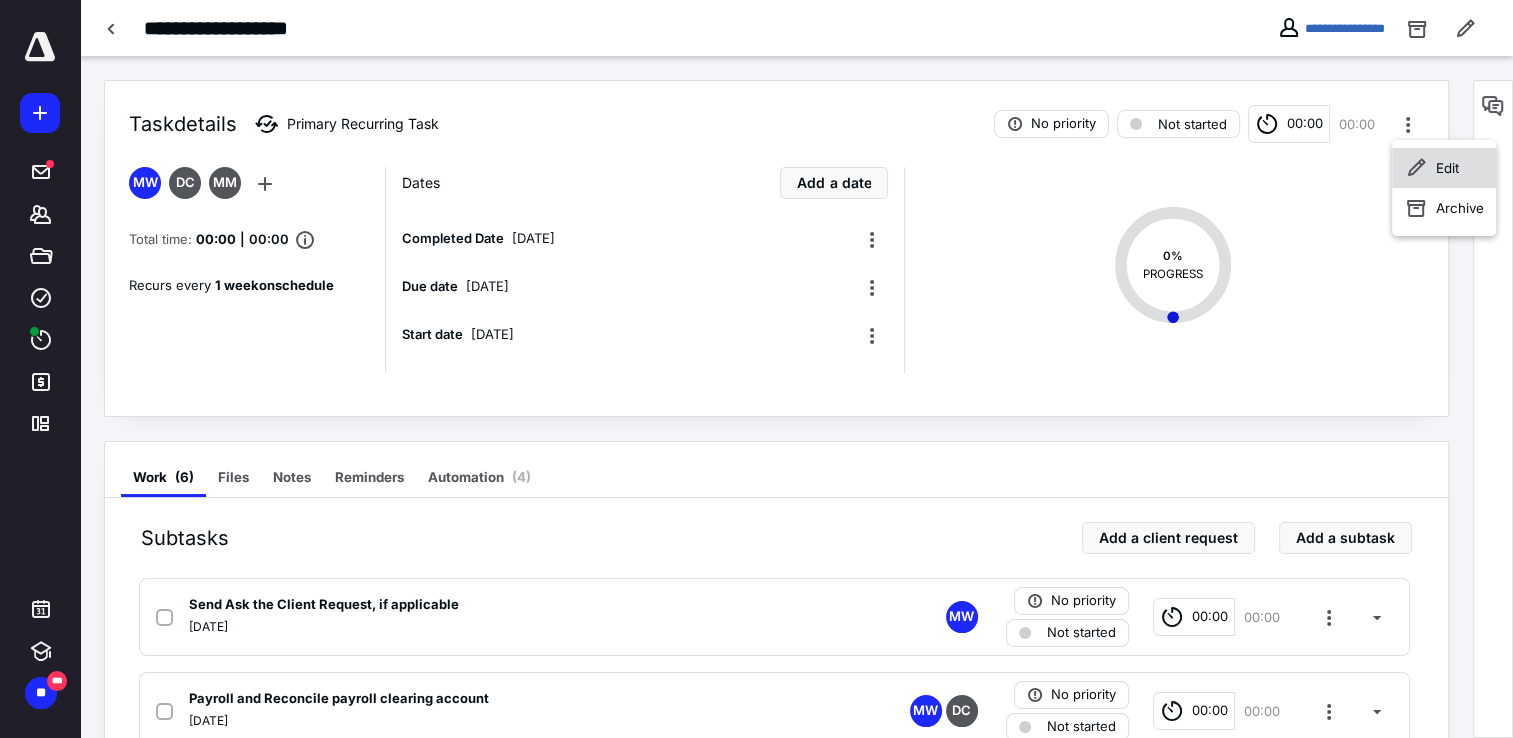 click on "Edit" at bounding box center [1444, 168] 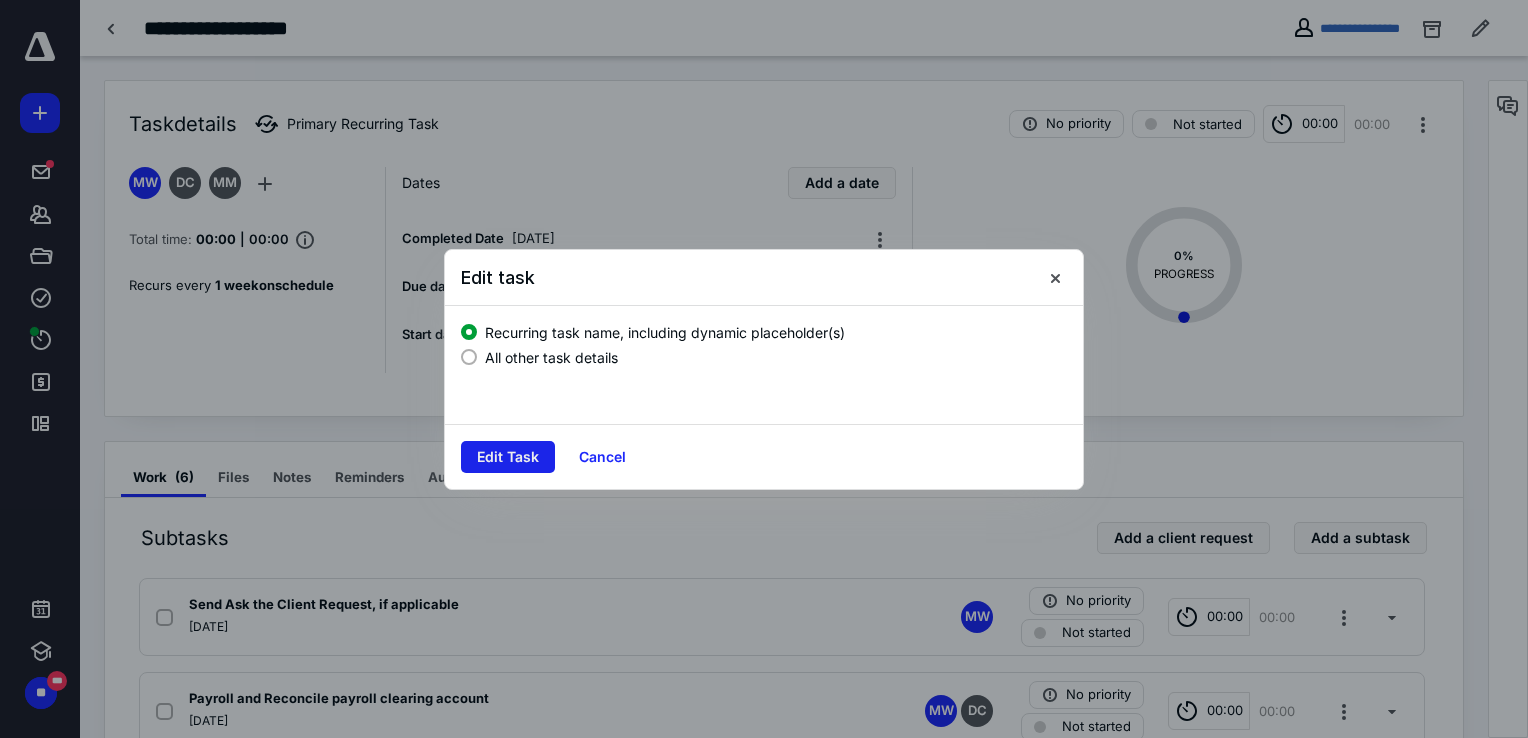 click on "Edit Task" at bounding box center (508, 457) 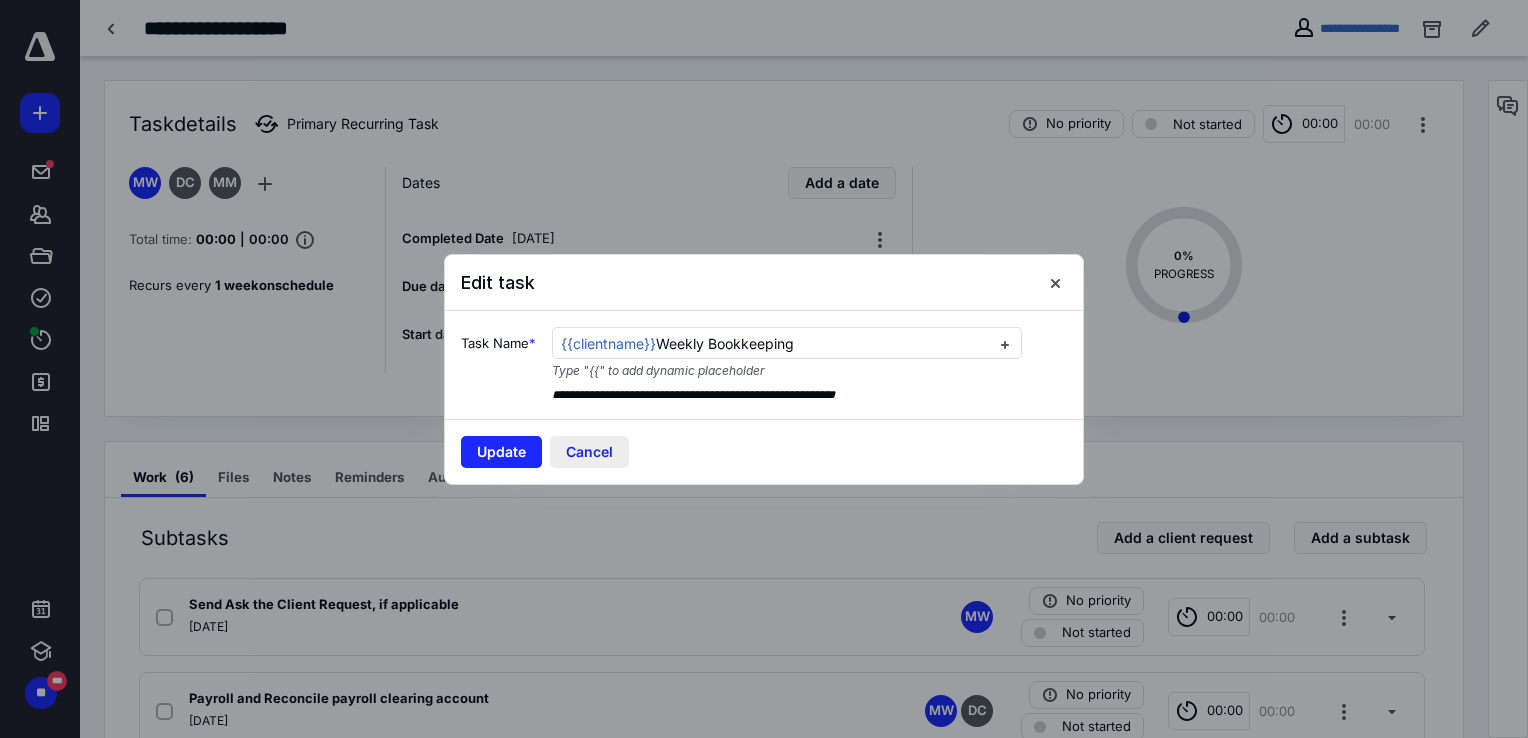 click on "Cancel" at bounding box center (589, 452) 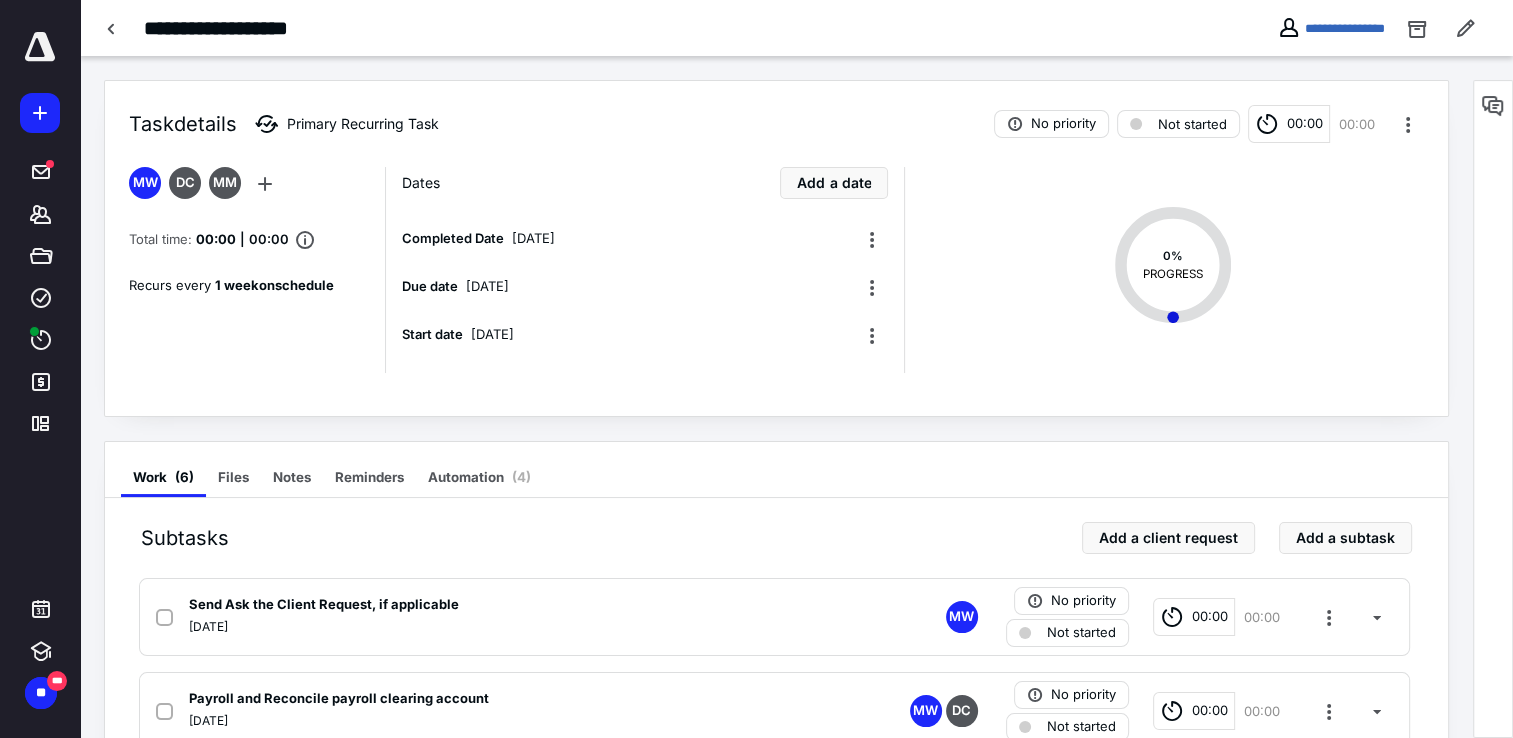 click on "No priority Not started 00:00 00:00" at bounding box center [1209, 124] 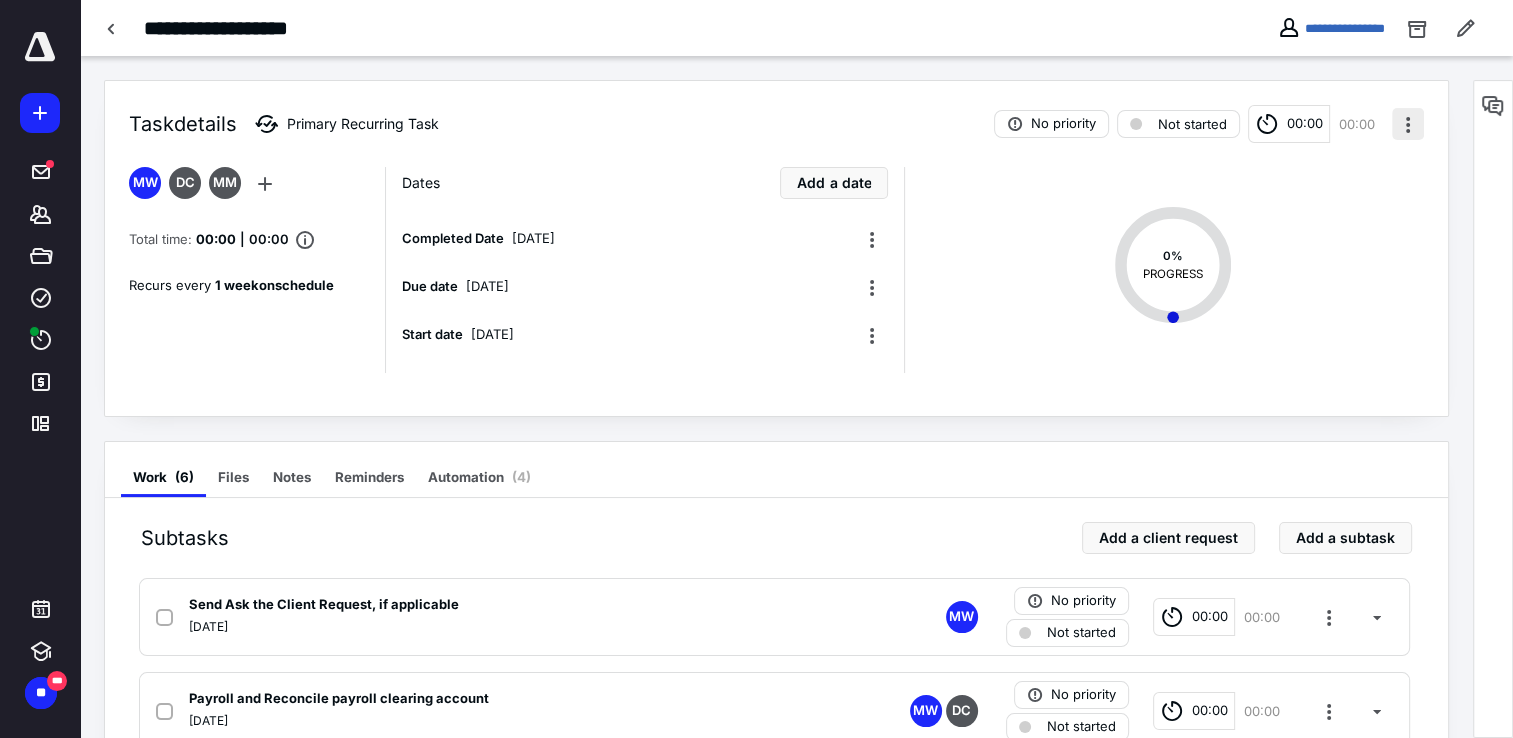 click at bounding box center [1408, 124] 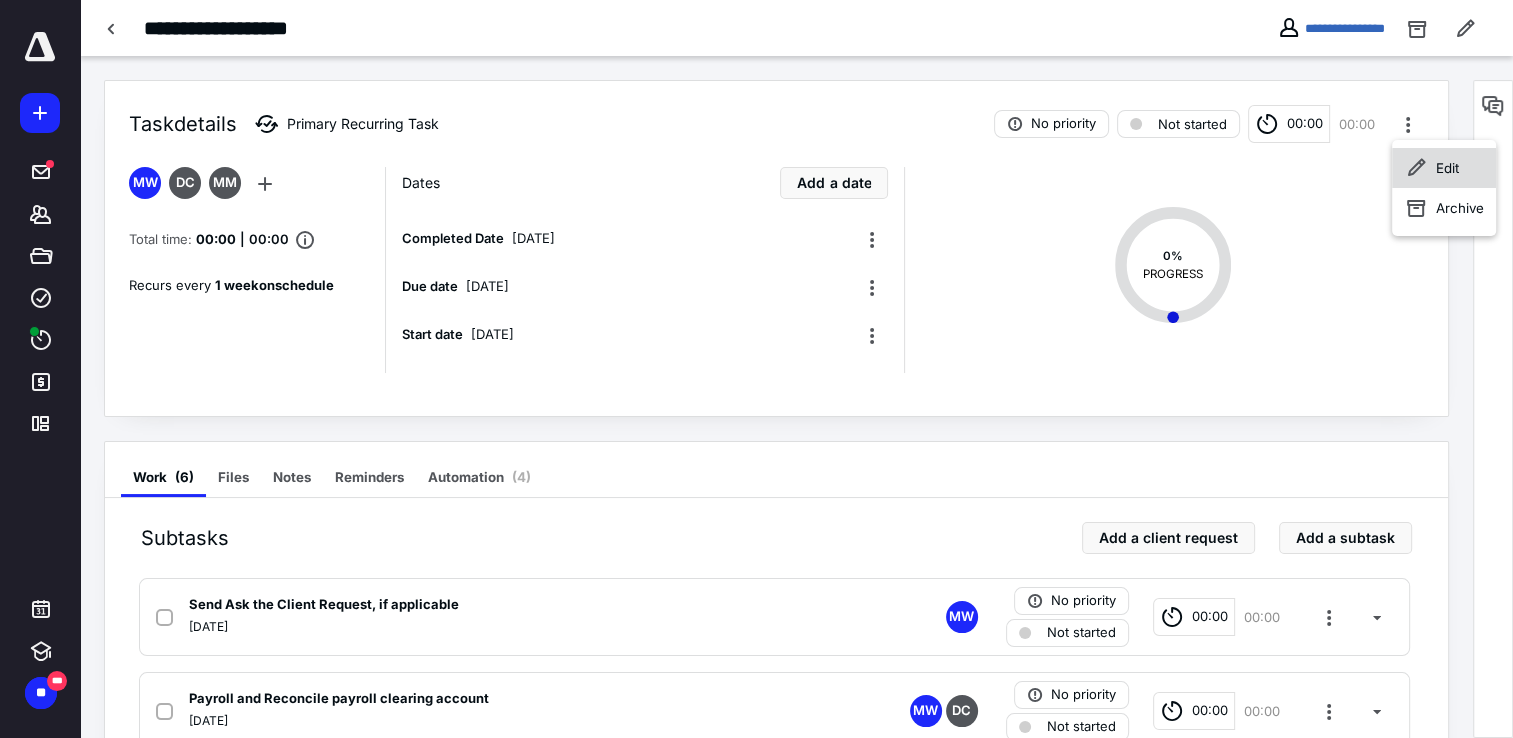 click on "Edit" at bounding box center [1444, 168] 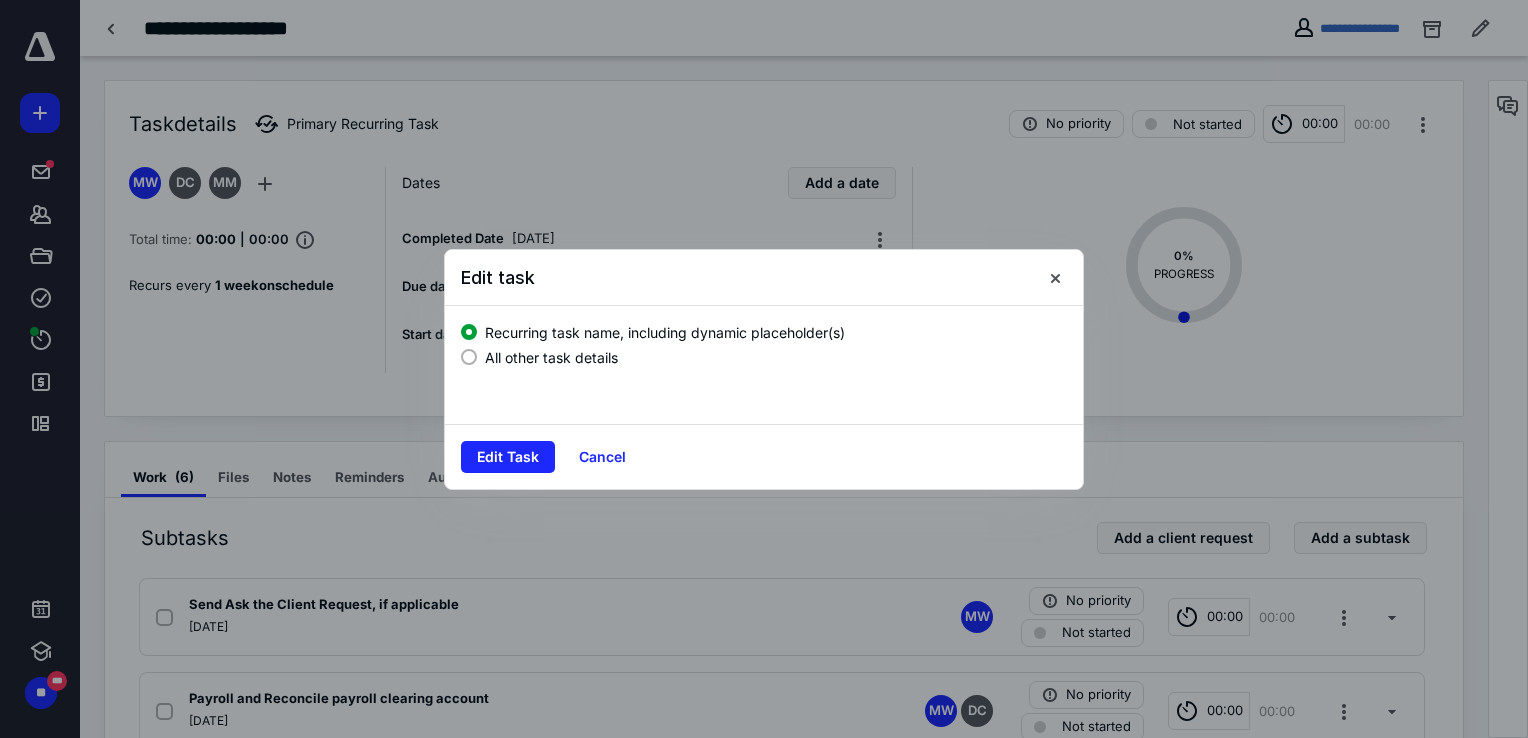 click on "All other task details" at bounding box center [551, 357] 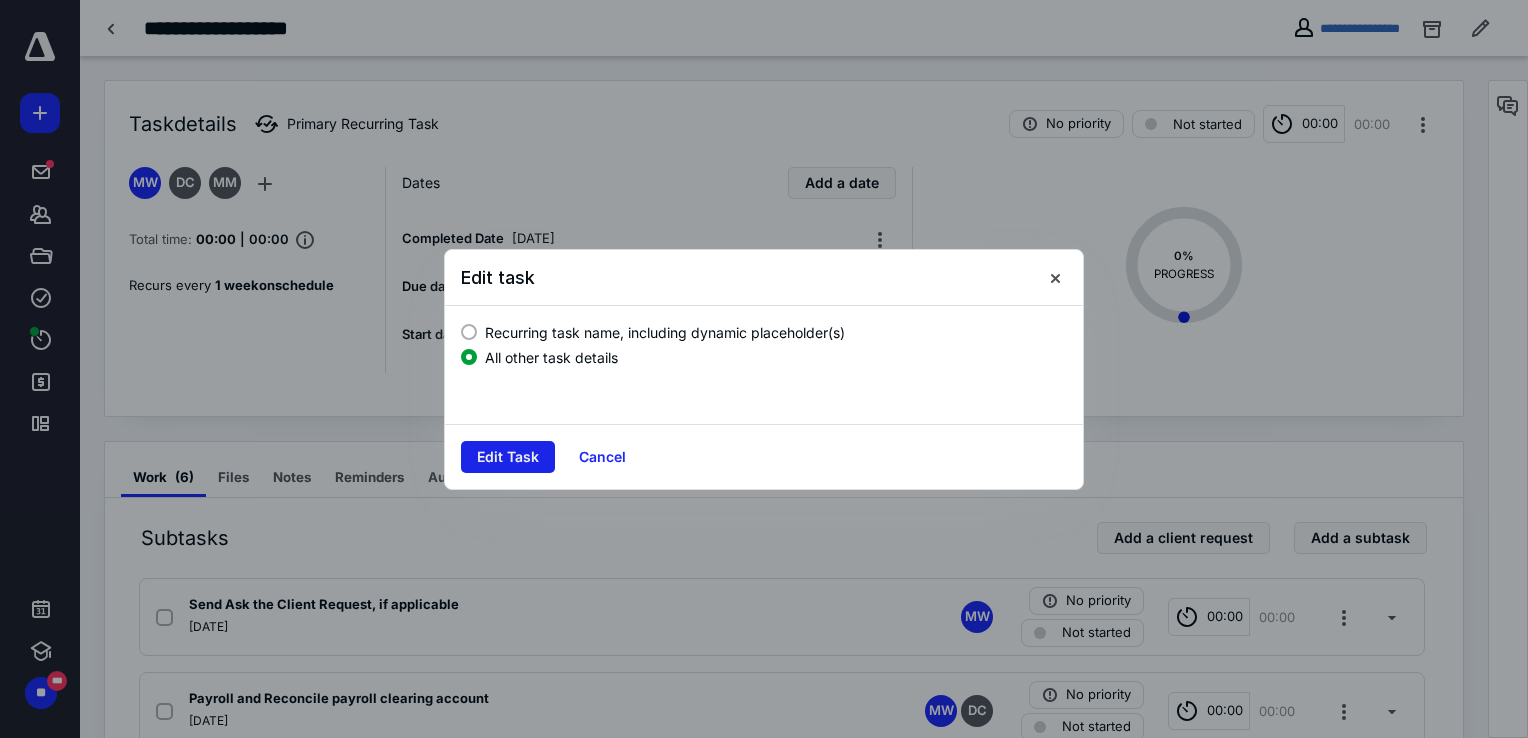 click on "Edit Task" at bounding box center [508, 457] 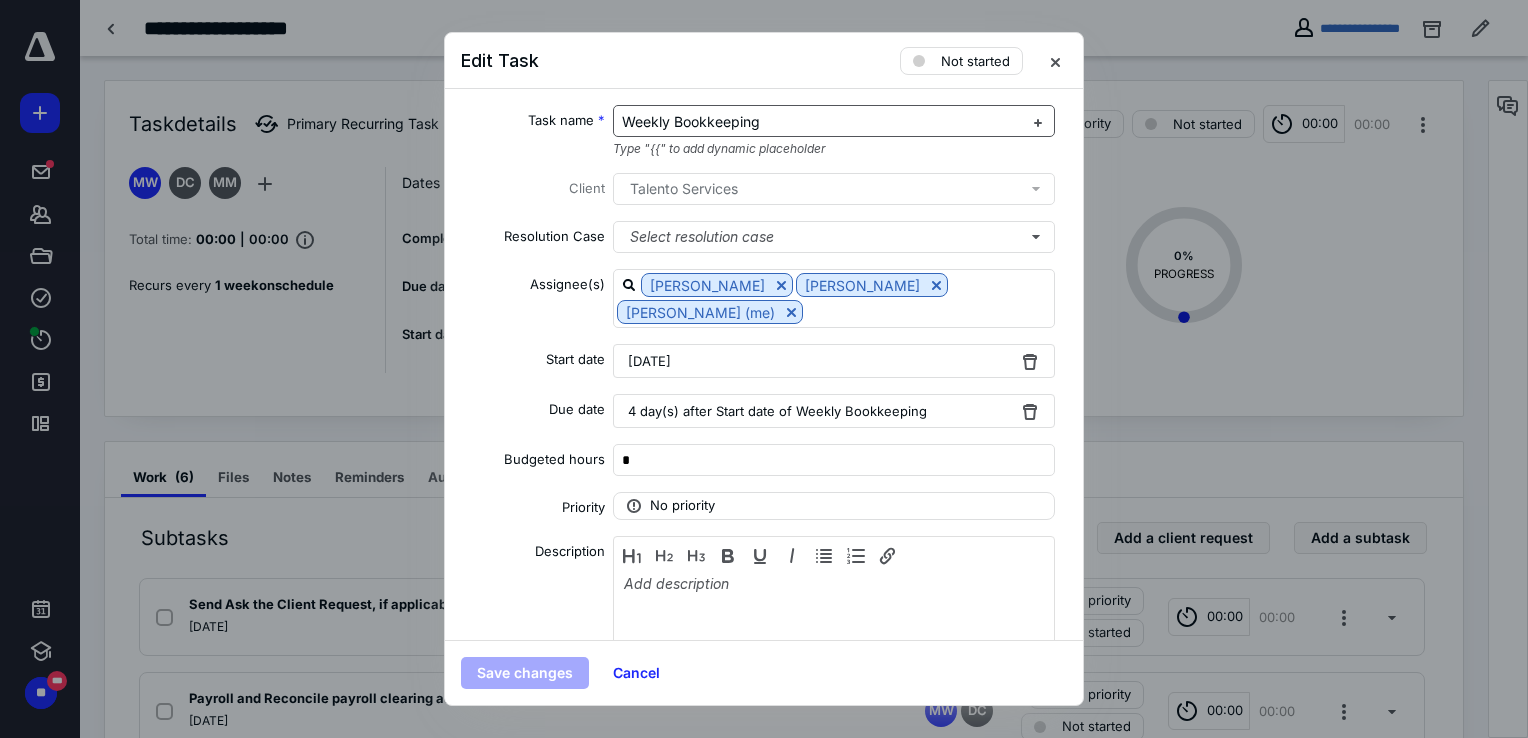 click on "Weekly Bookkeeping" at bounding box center [691, 121] 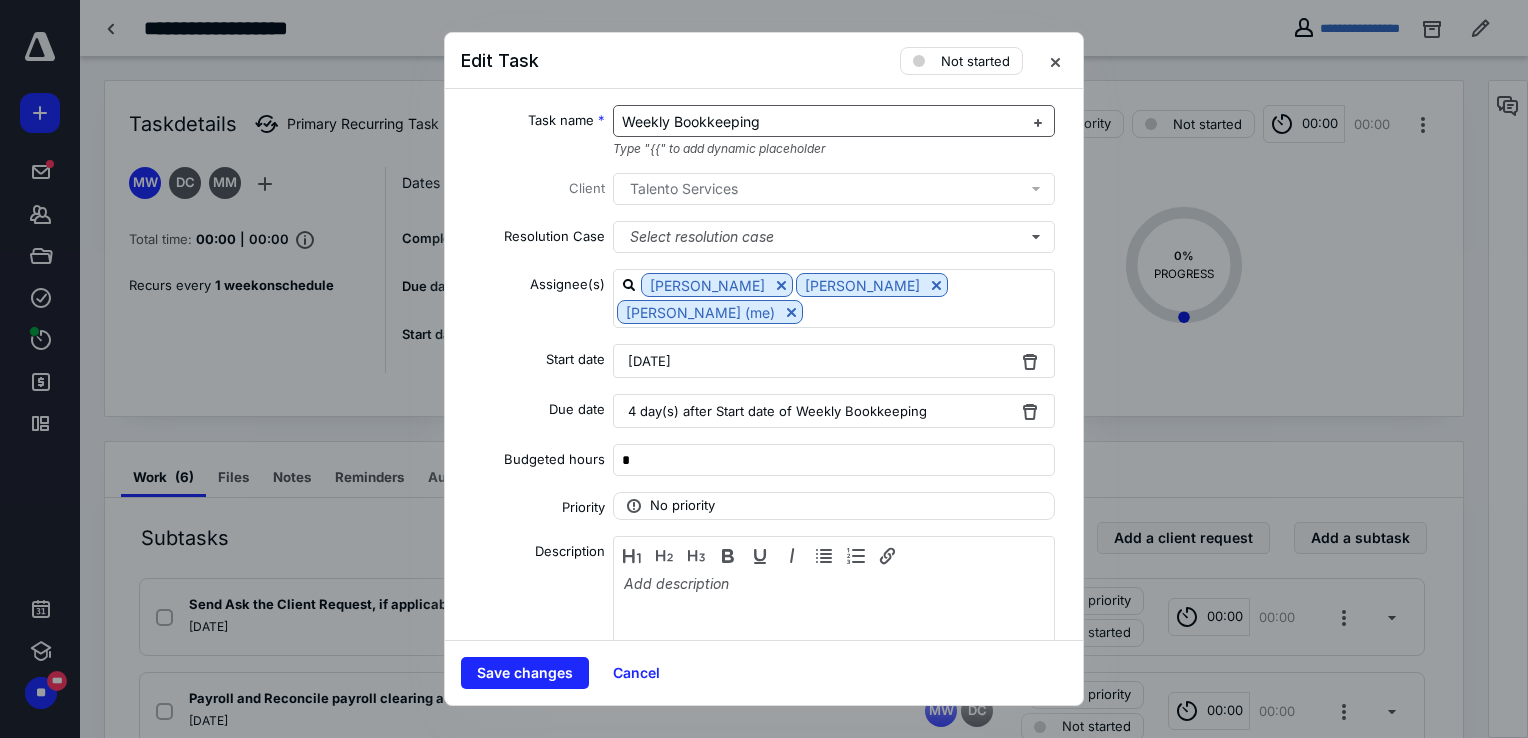 type 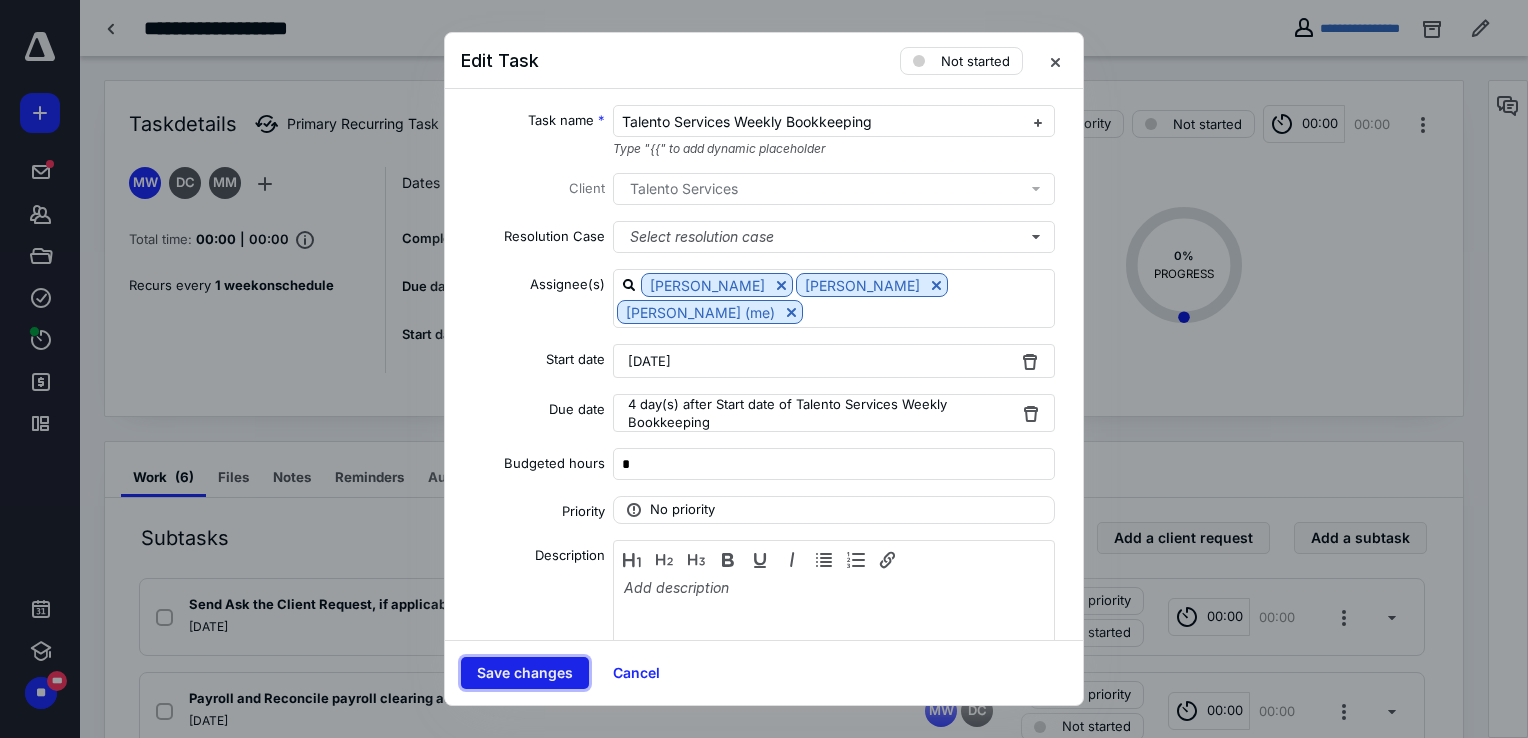 click on "Save changes" at bounding box center (525, 673) 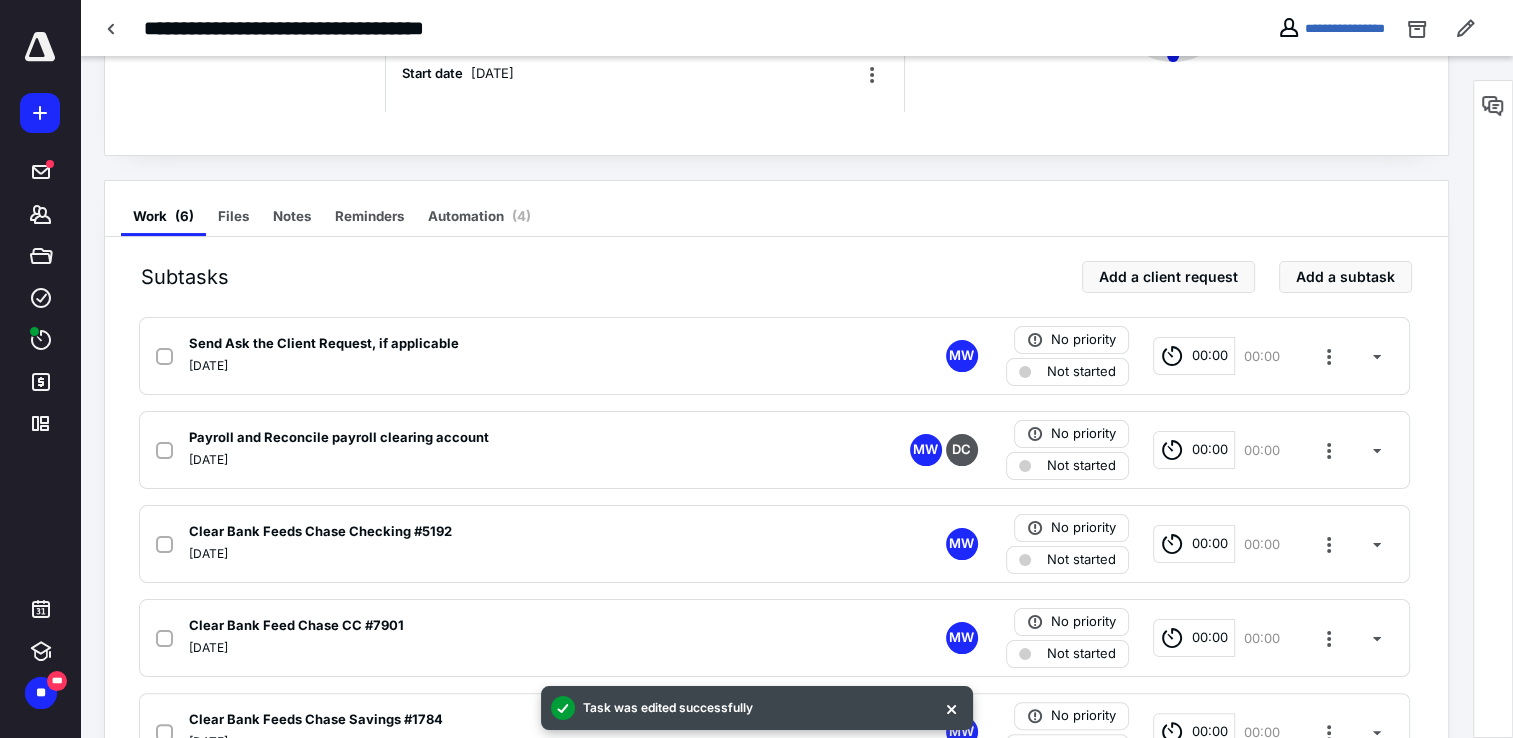 scroll, scrollTop: 263, scrollLeft: 0, axis: vertical 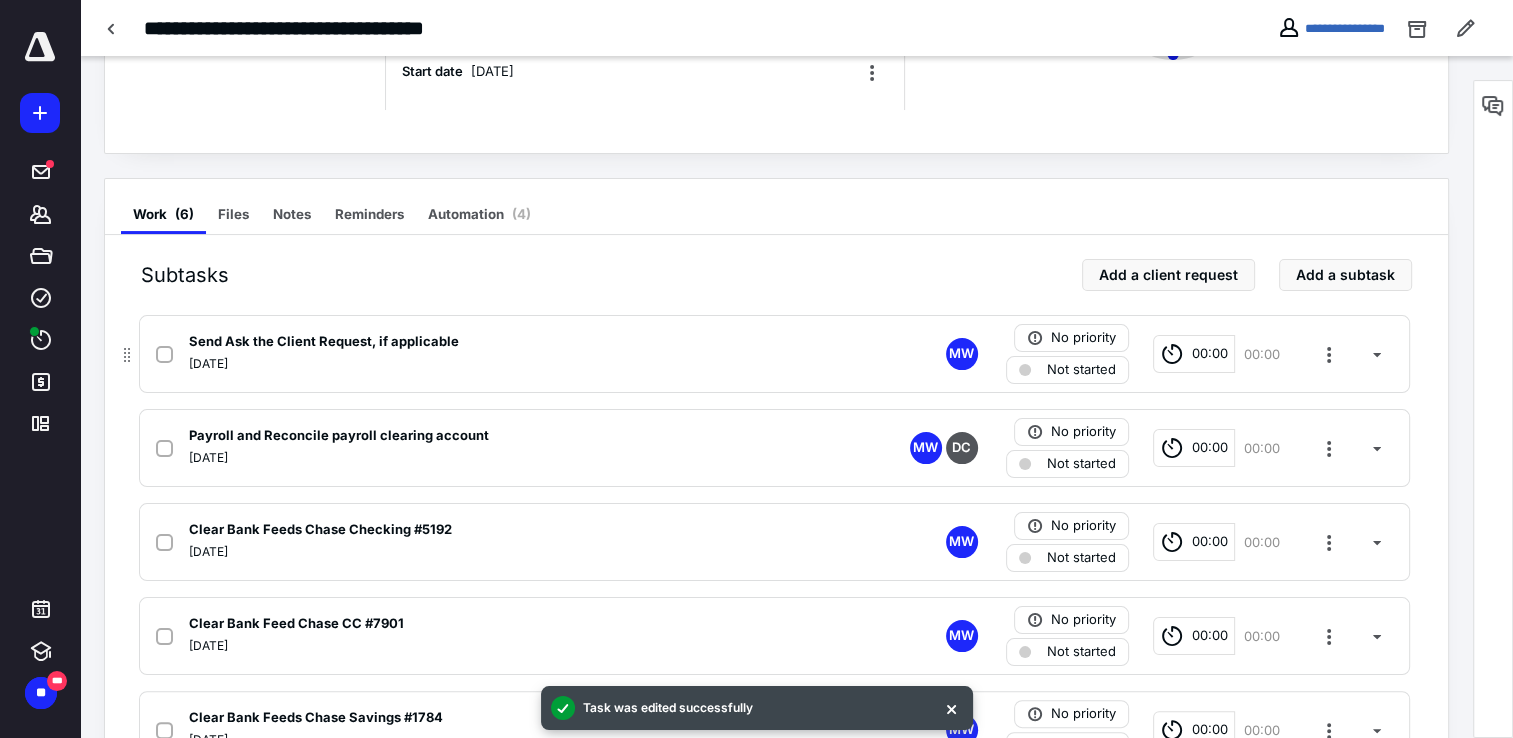 click at bounding box center [164, 355] 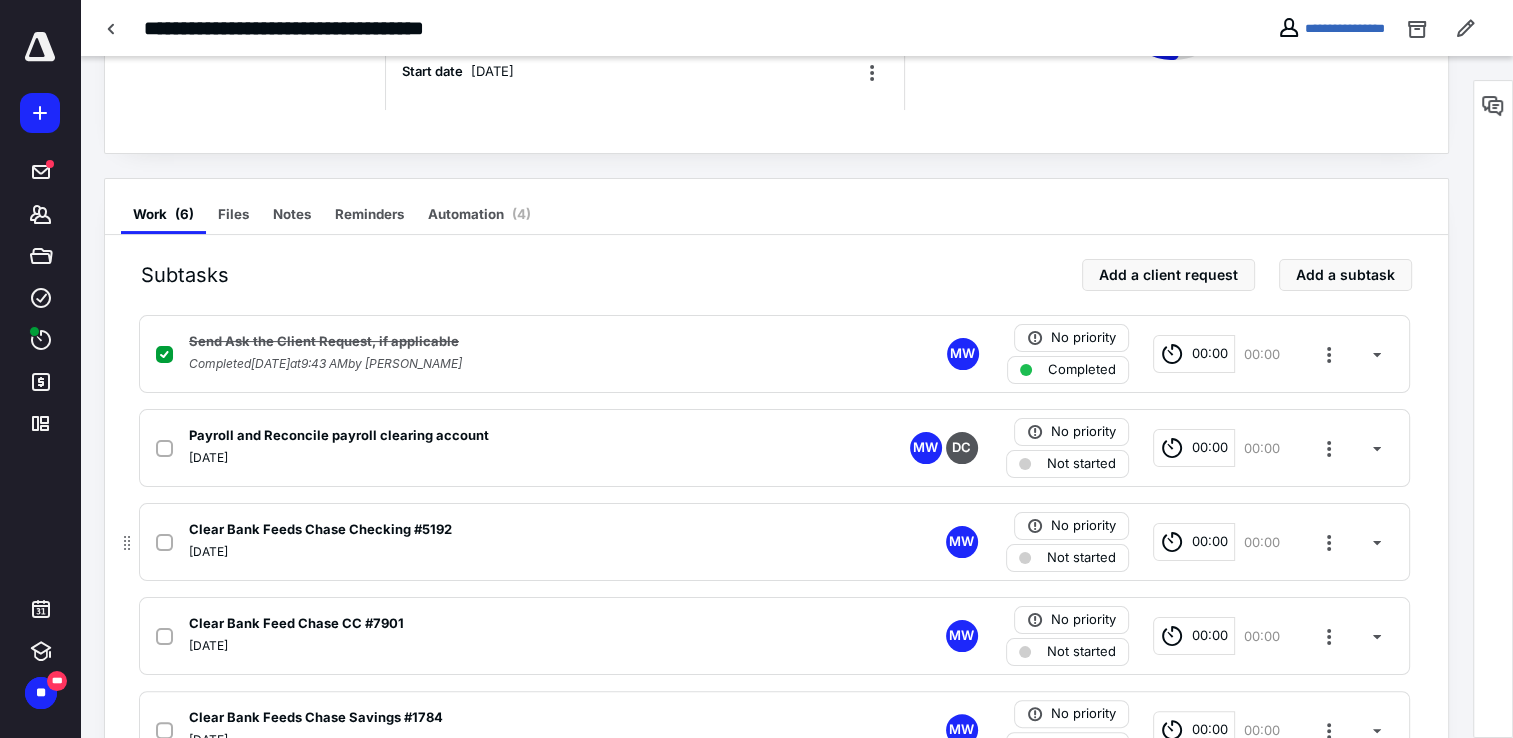 click on "Not started" at bounding box center (1081, 558) 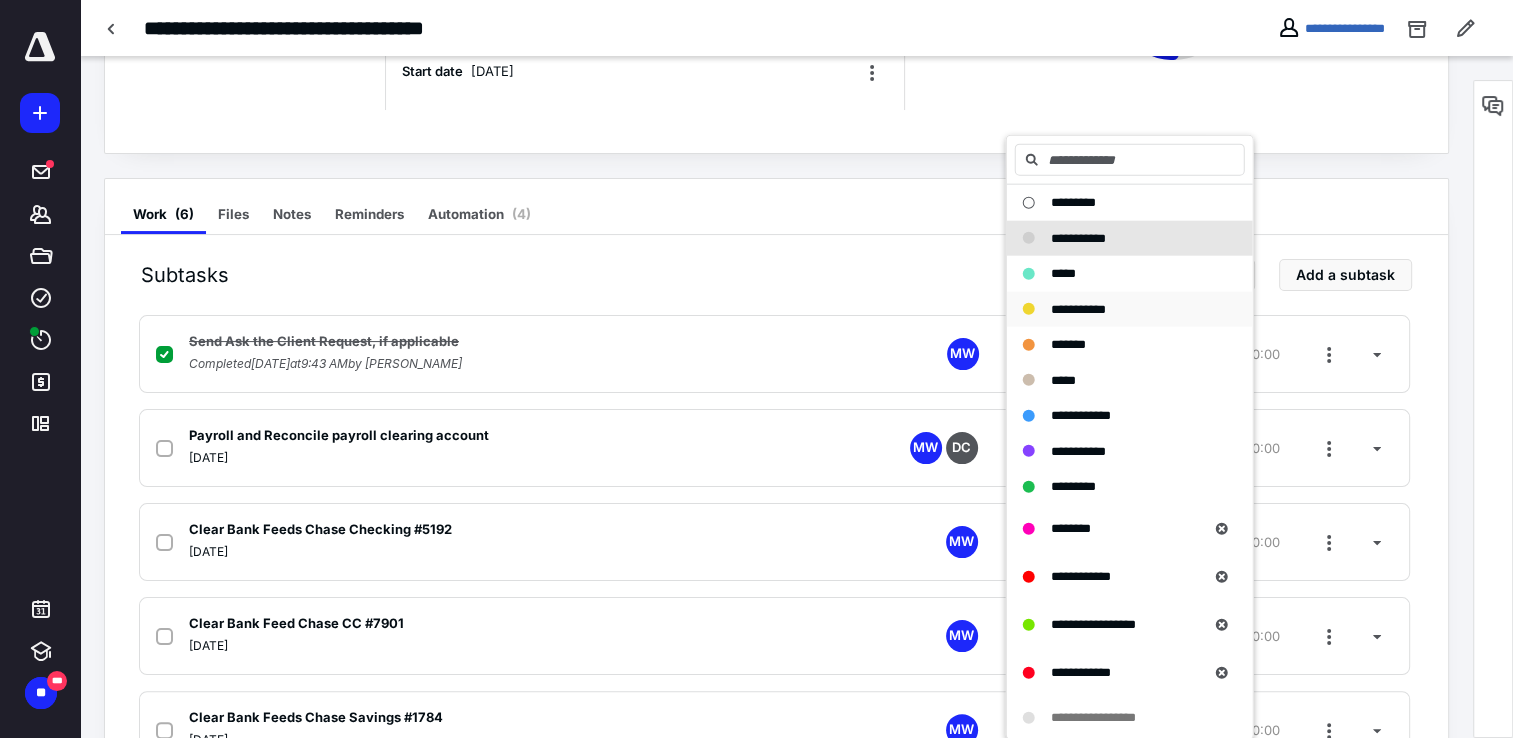 click on "**********" at bounding box center (1078, 309) 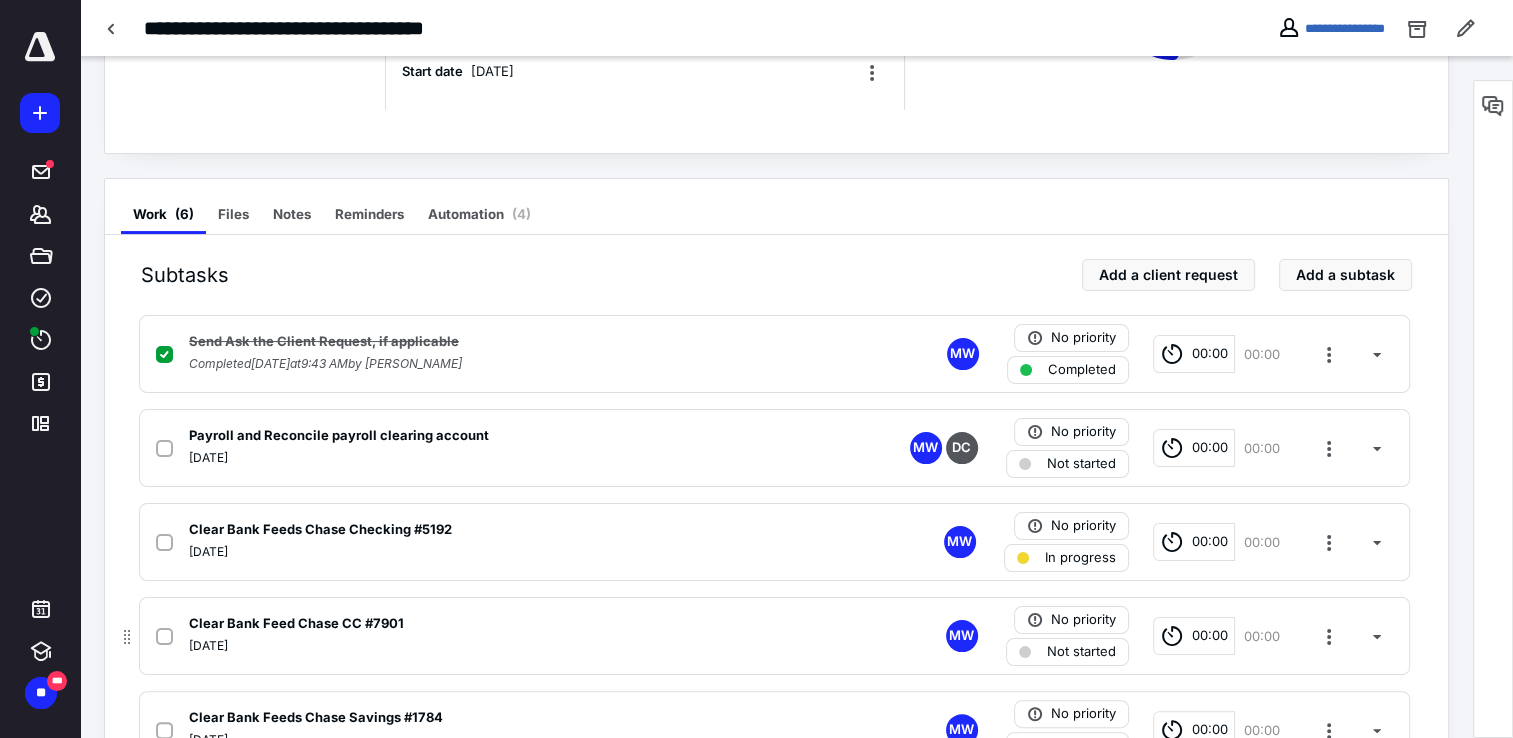 click on "Not started" at bounding box center (1081, 652) 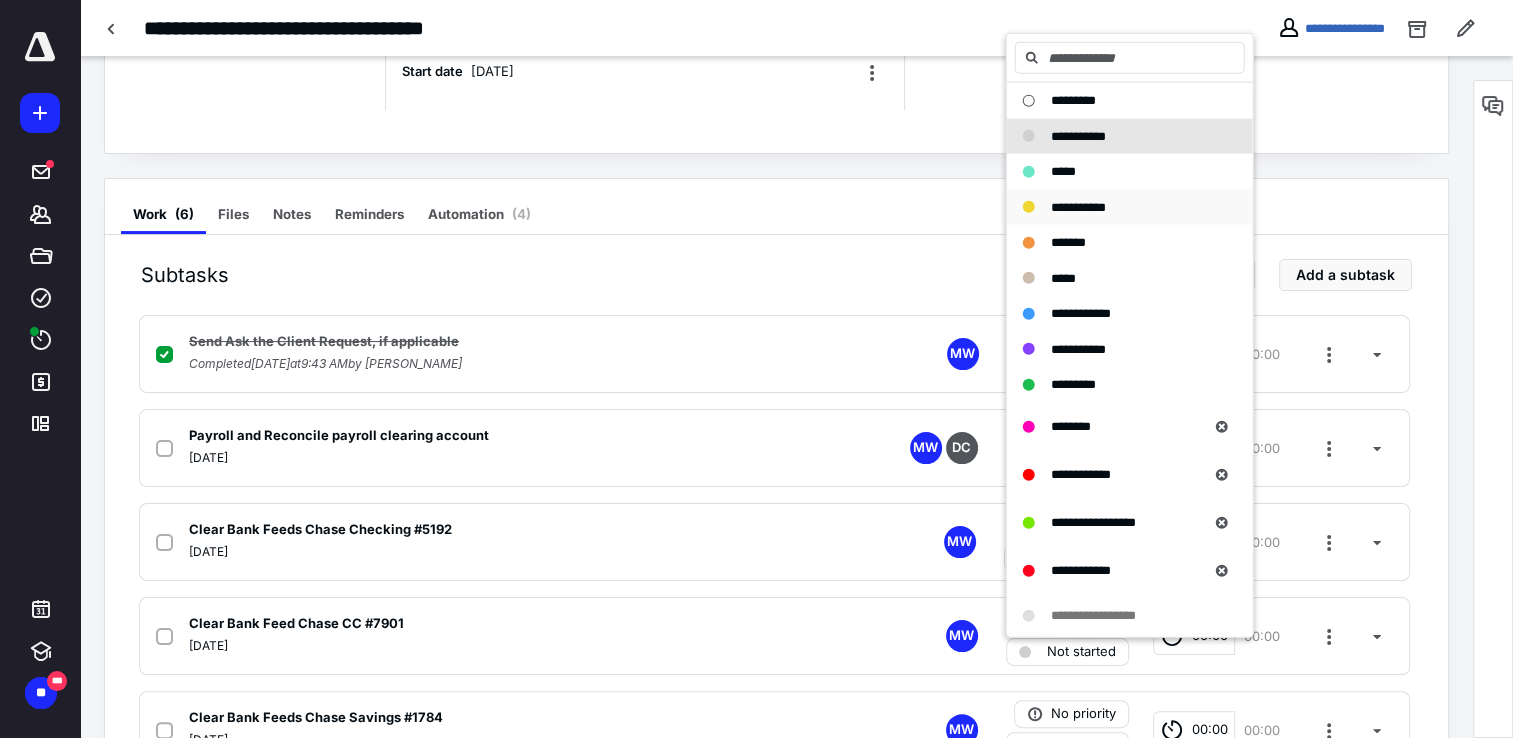 click on "**********" at bounding box center (1130, 207) 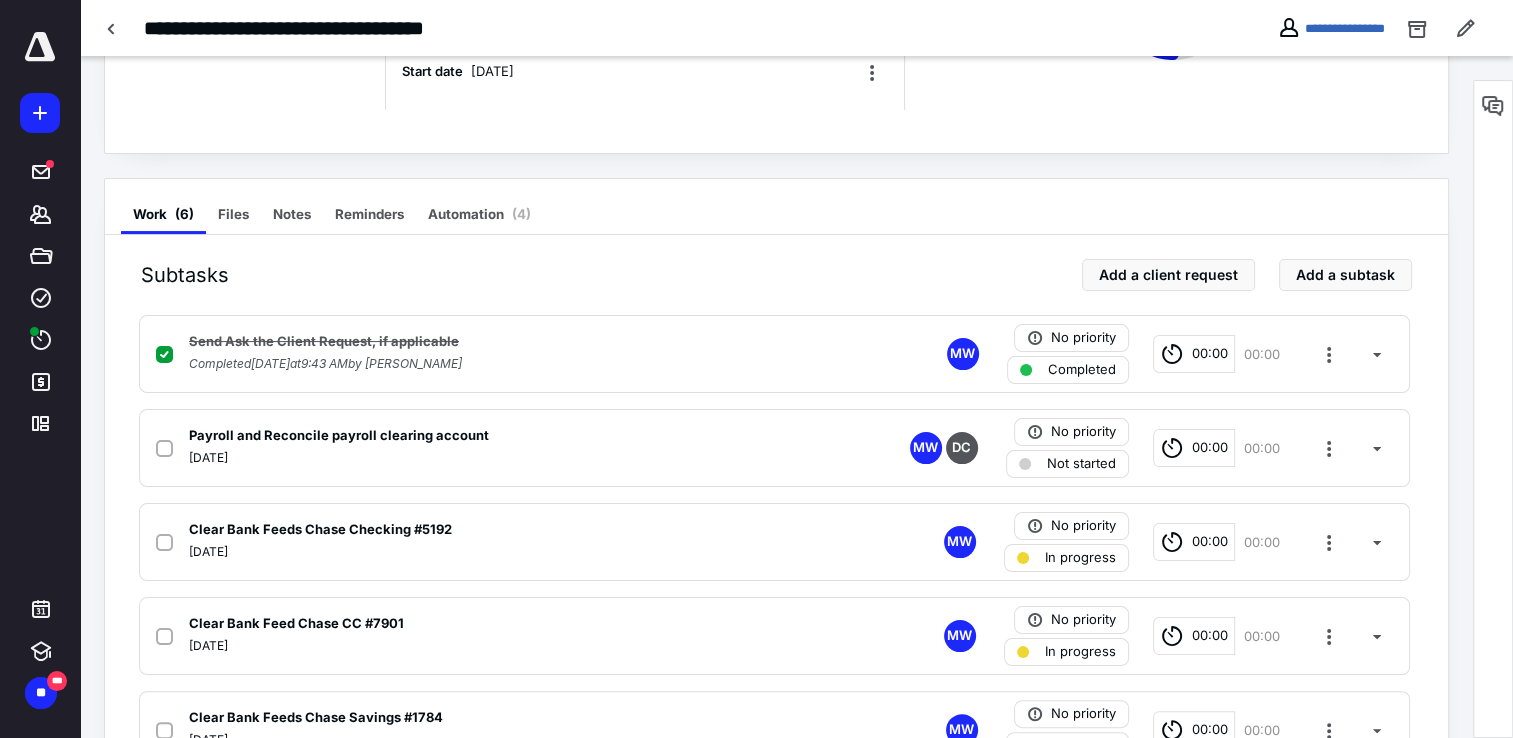 scroll, scrollTop: 436, scrollLeft: 0, axis: vertical 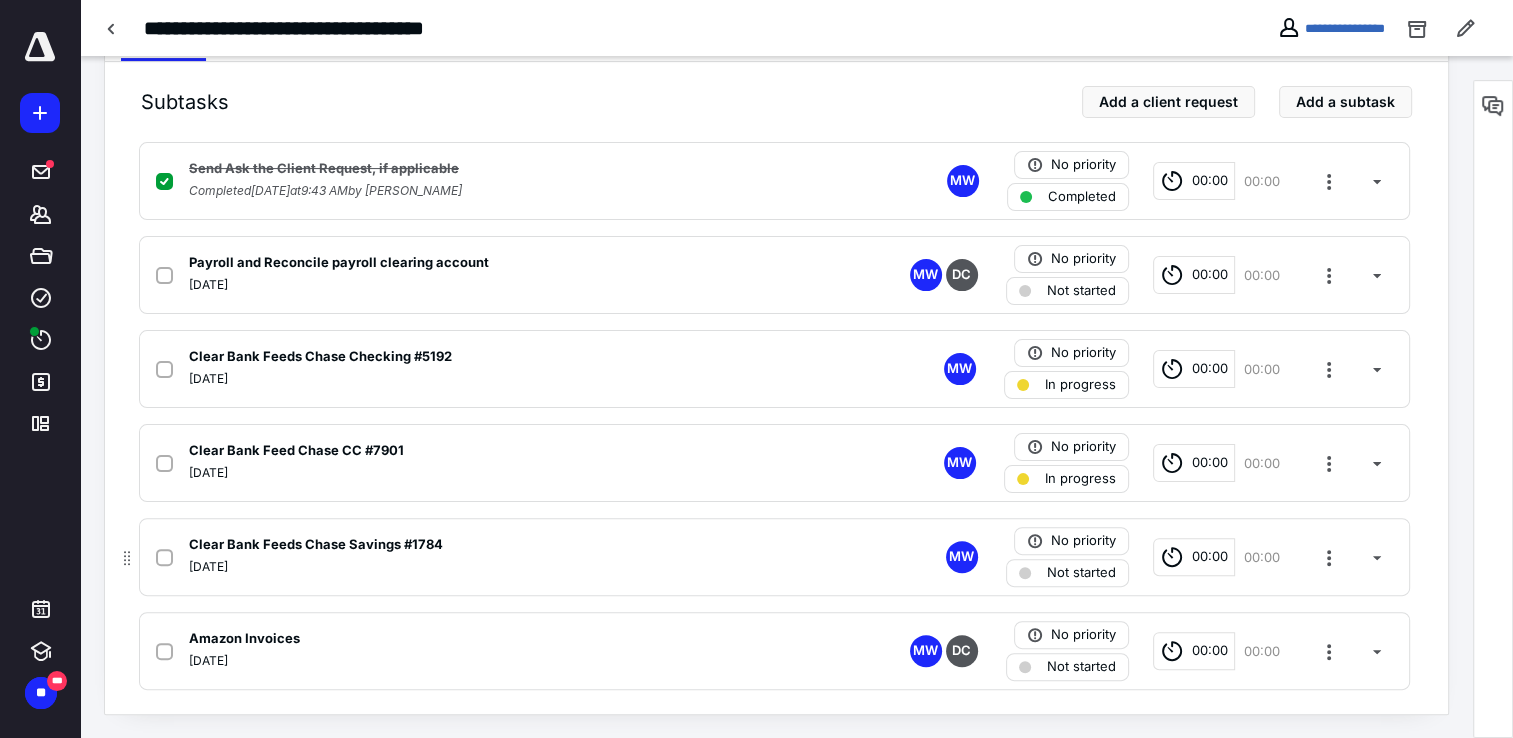click on "Not started" at bounding box center (1081, 573) 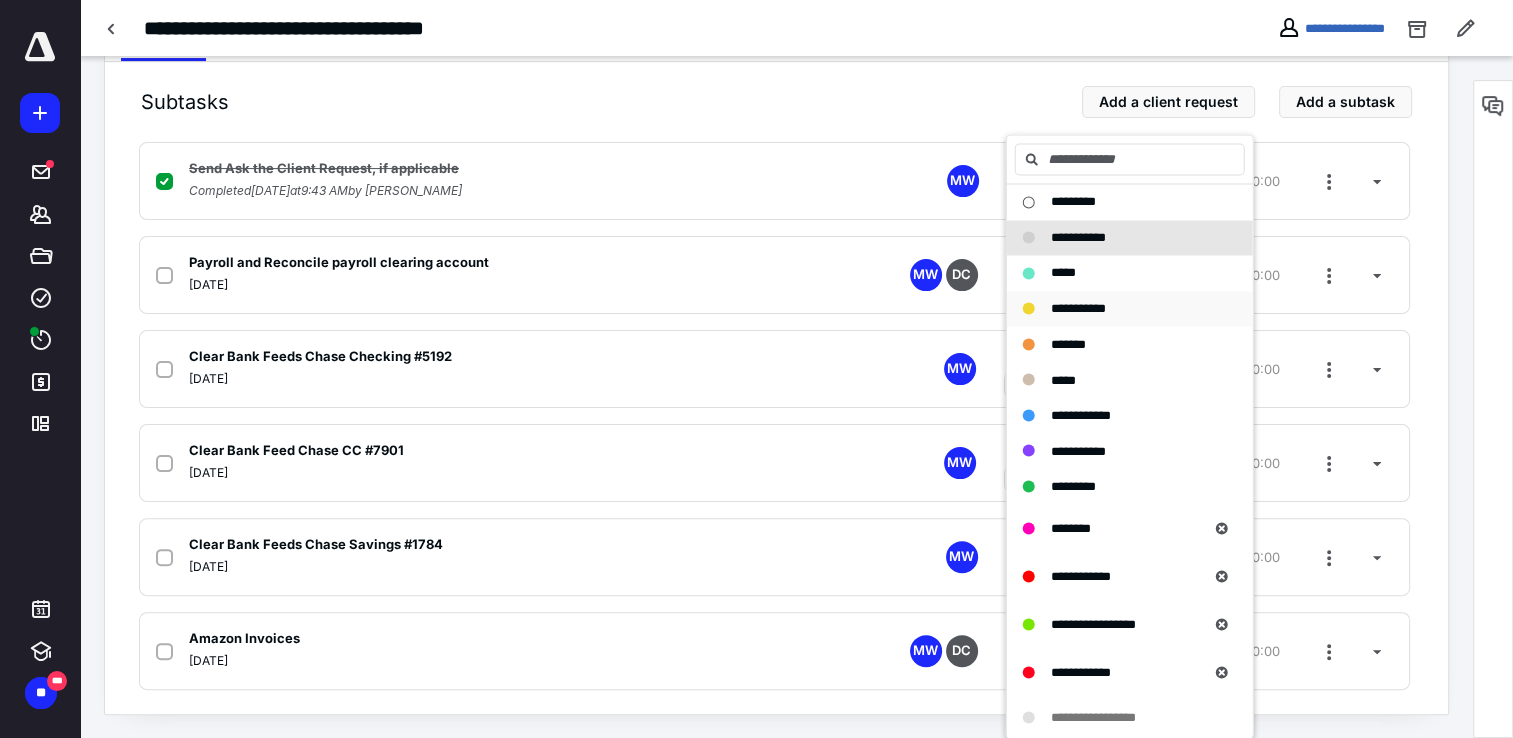 click on "**********" at bounding box center (1130, 309) 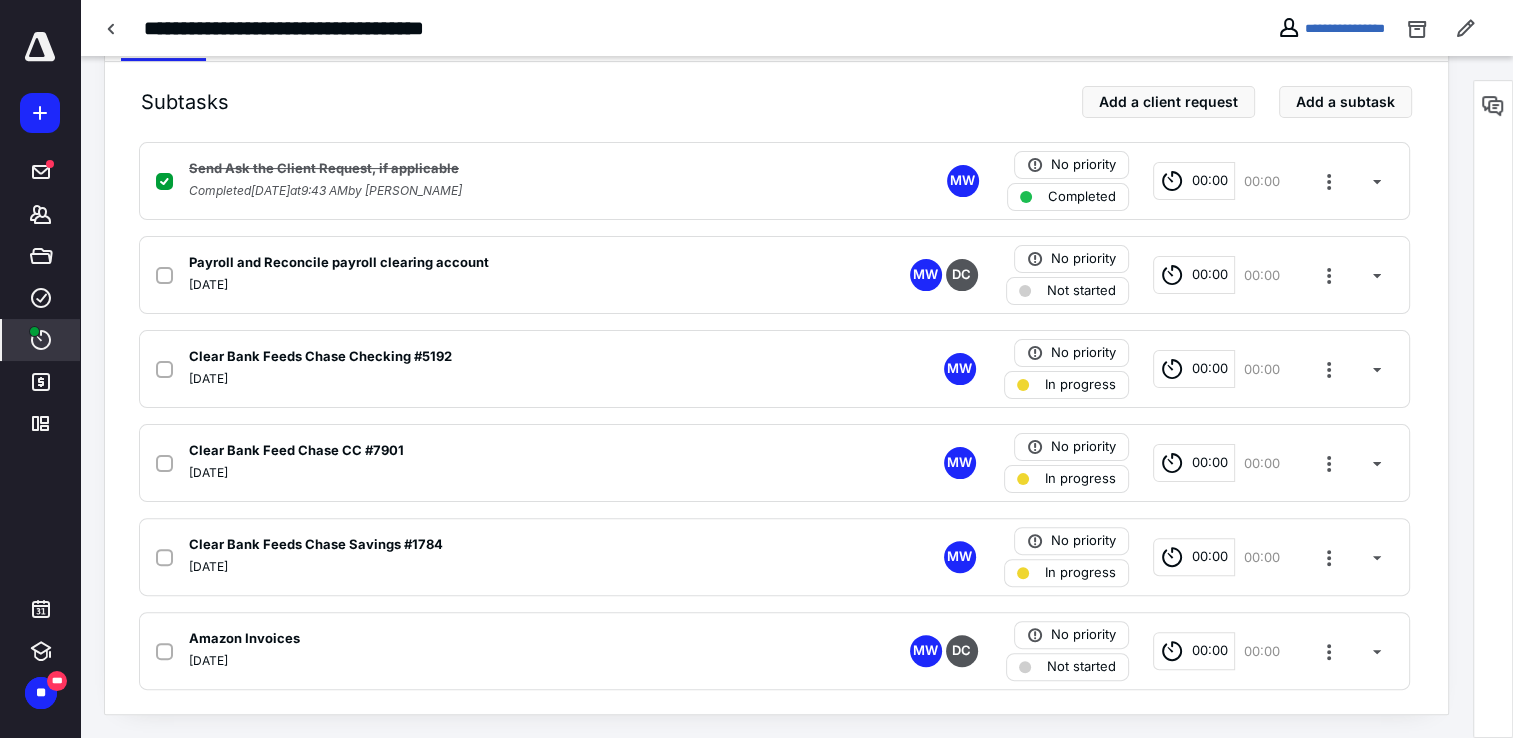click on "****" at bounding box center (41, 340) 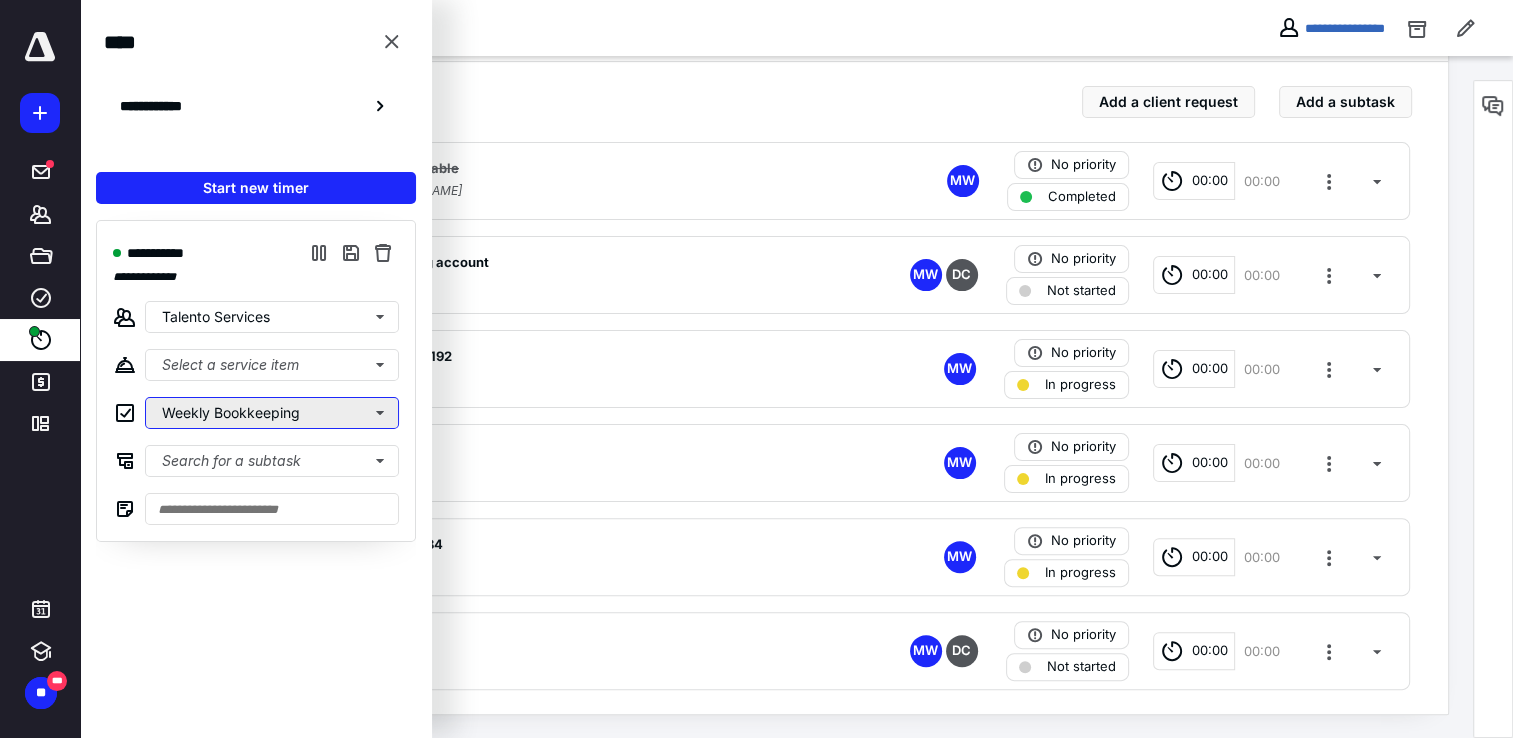 click on "Weekly Bookkeeping" at bounding box center (272, 413) 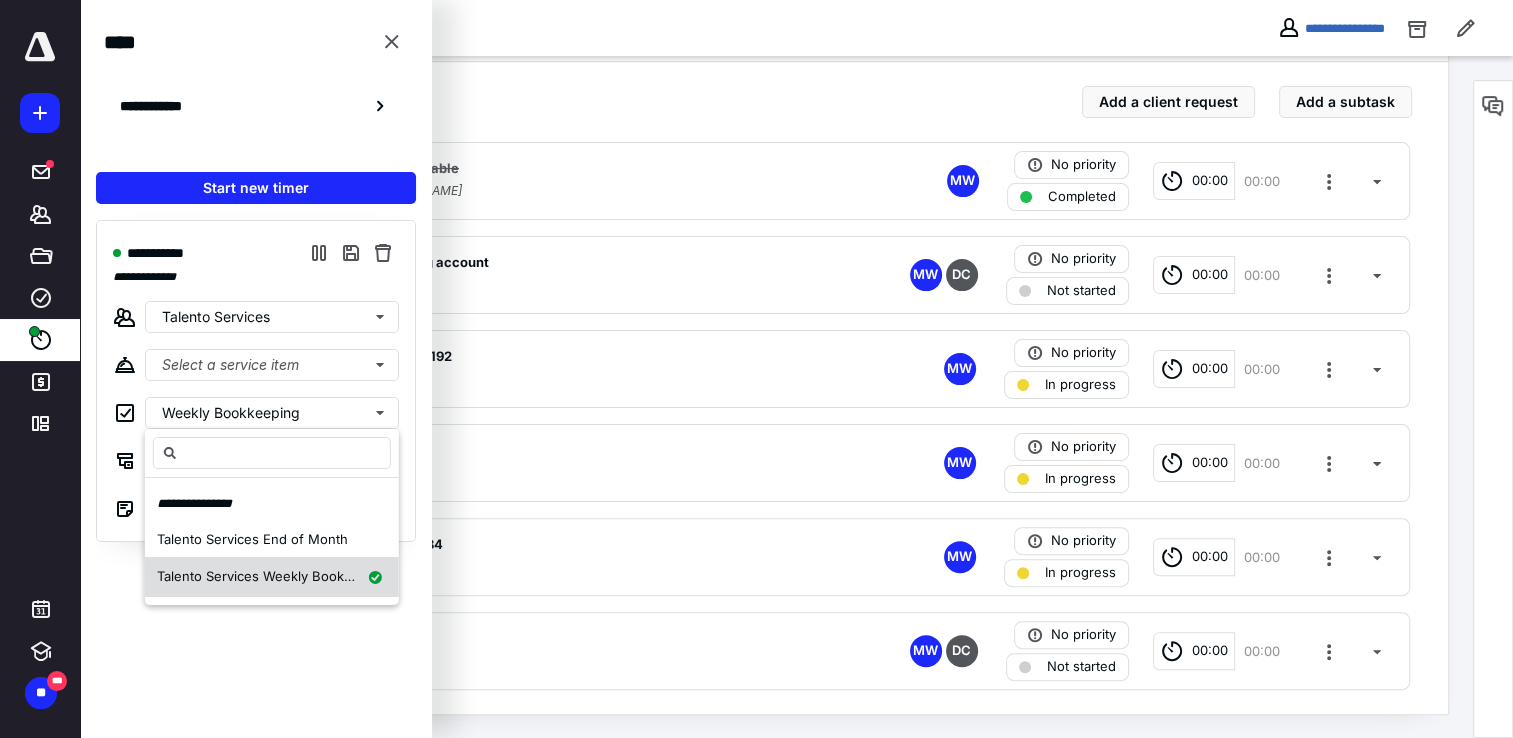 click on "Talento Services Weekly Bookkeeping" at bounding box center [275, 576] 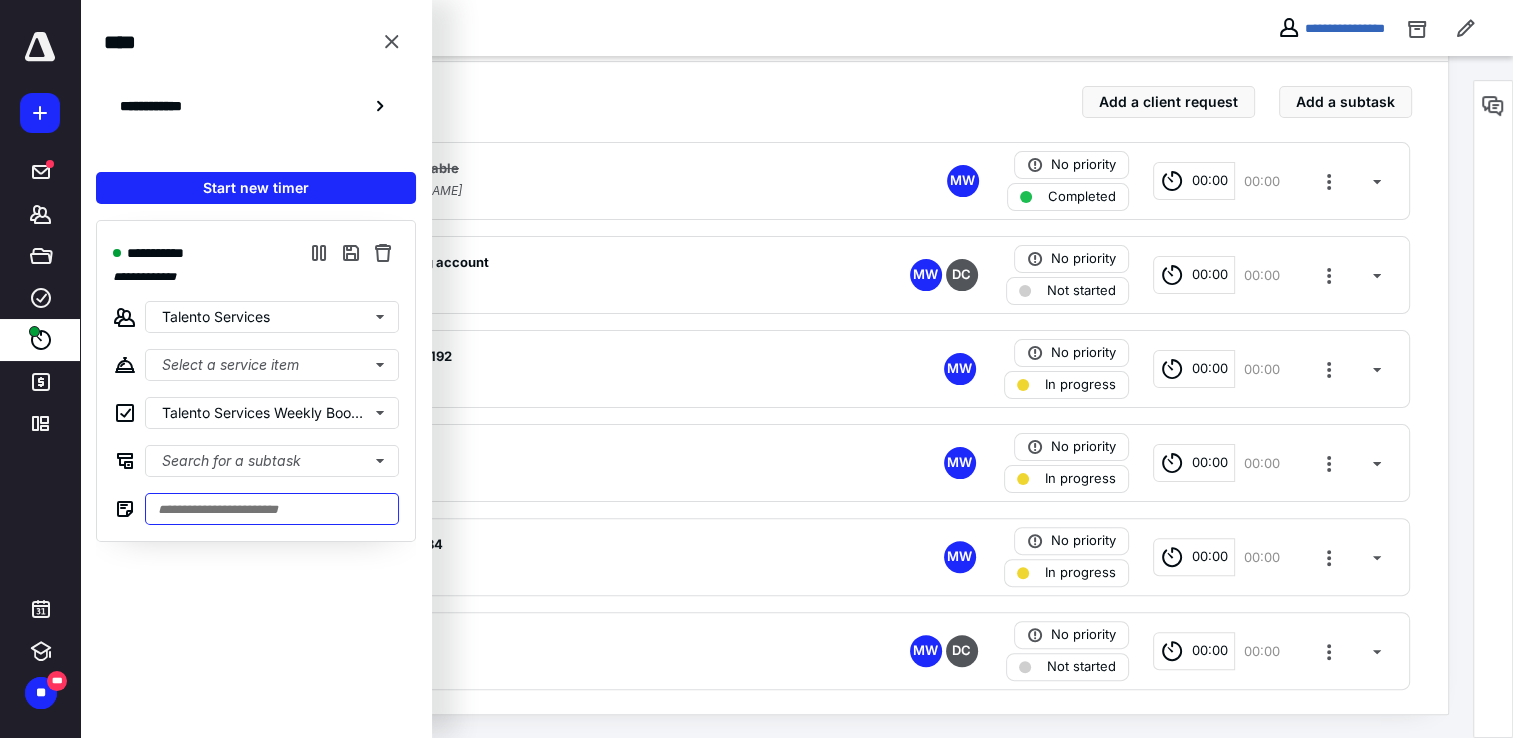 click at bounding box center (272, 509) 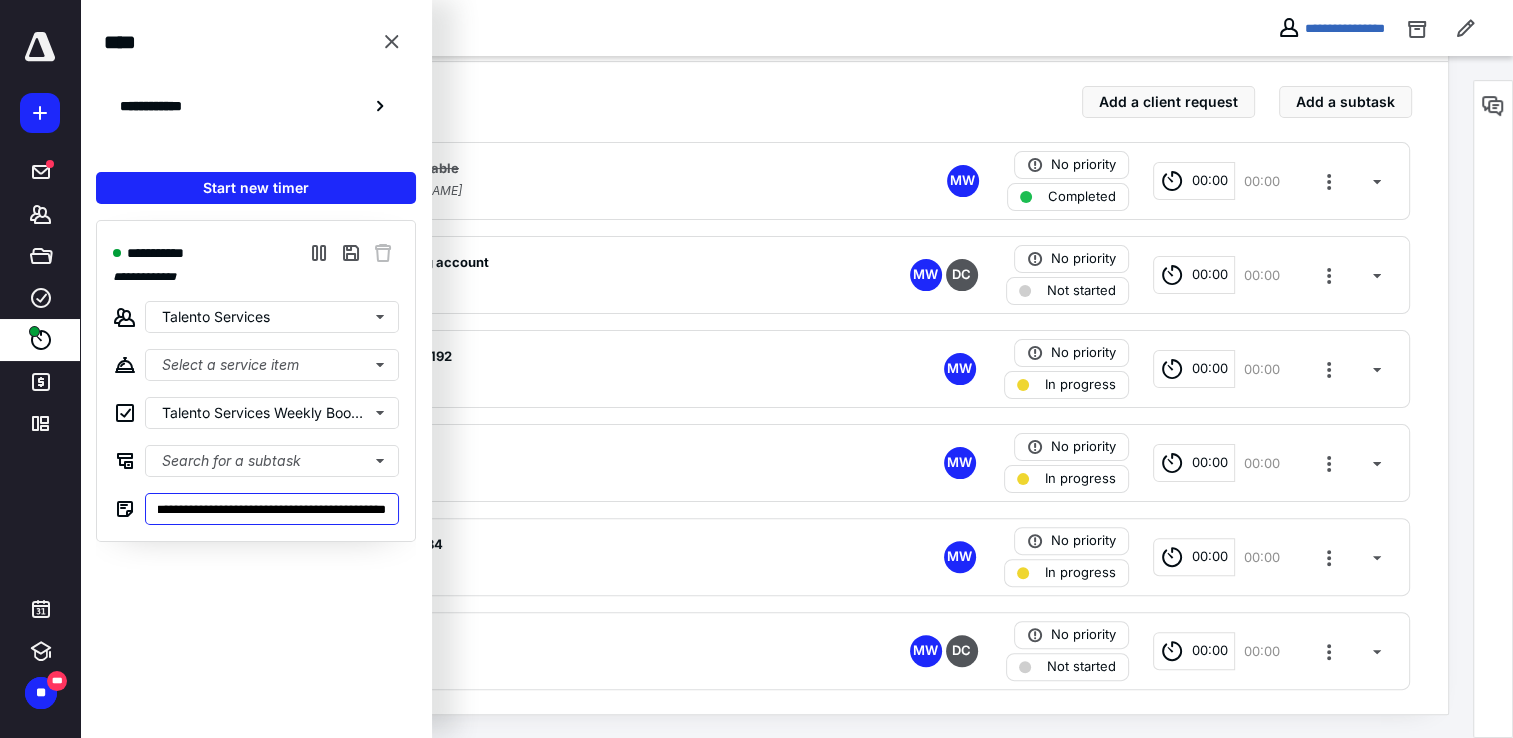 scroll, scrollTop: 0, scrollLeft: 68, axis: horizontal 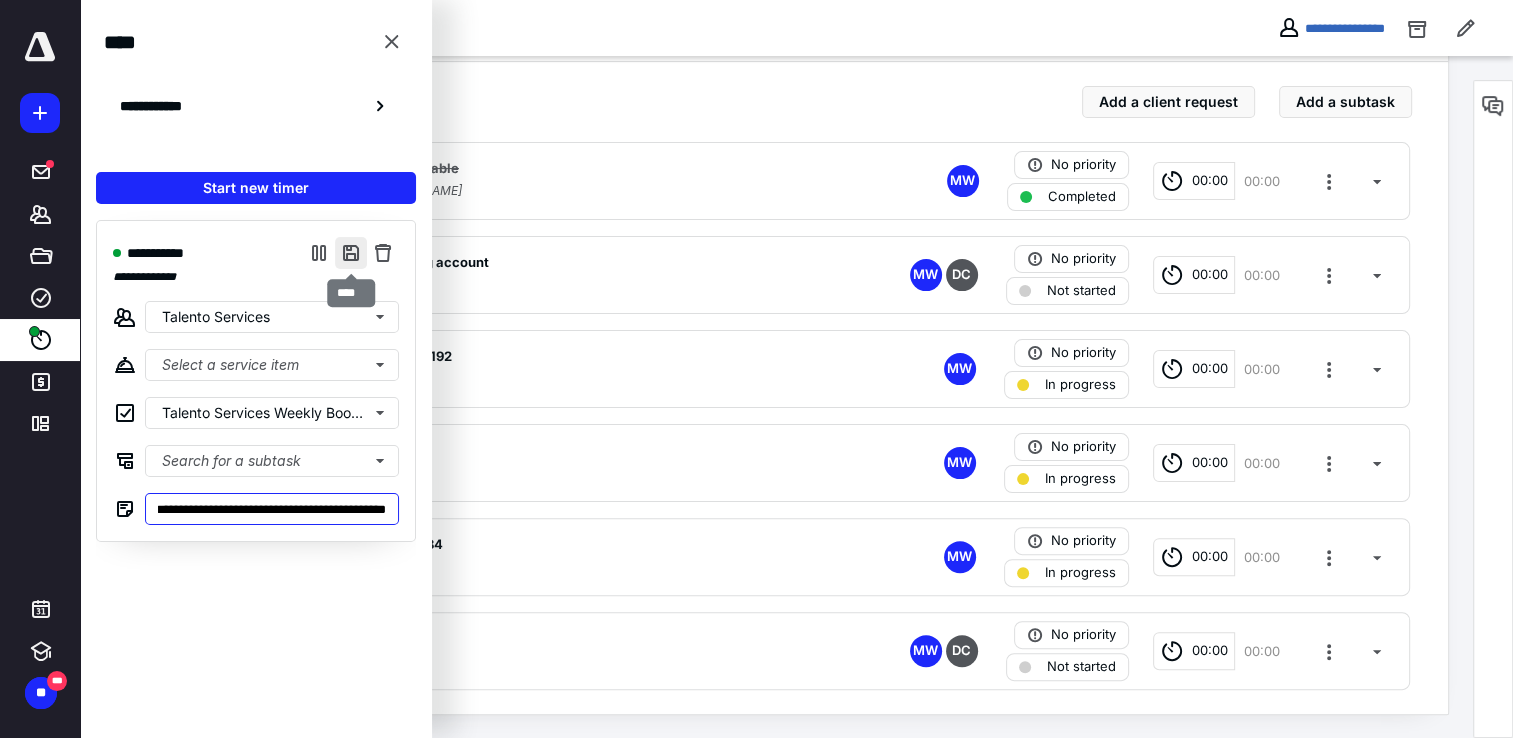 type on "**********" 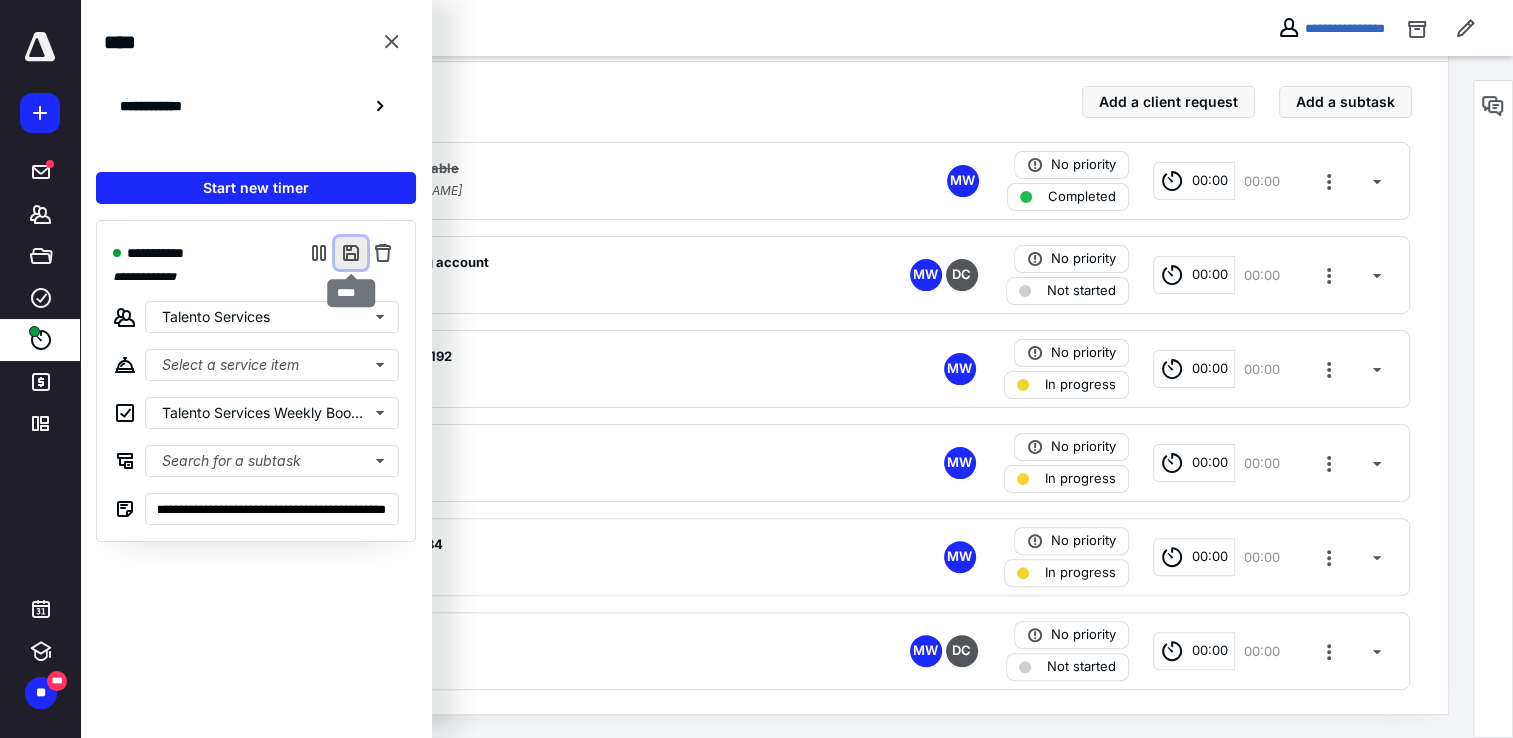 scroll, scrollTop: 0, scrollLeft: 0, axis: both 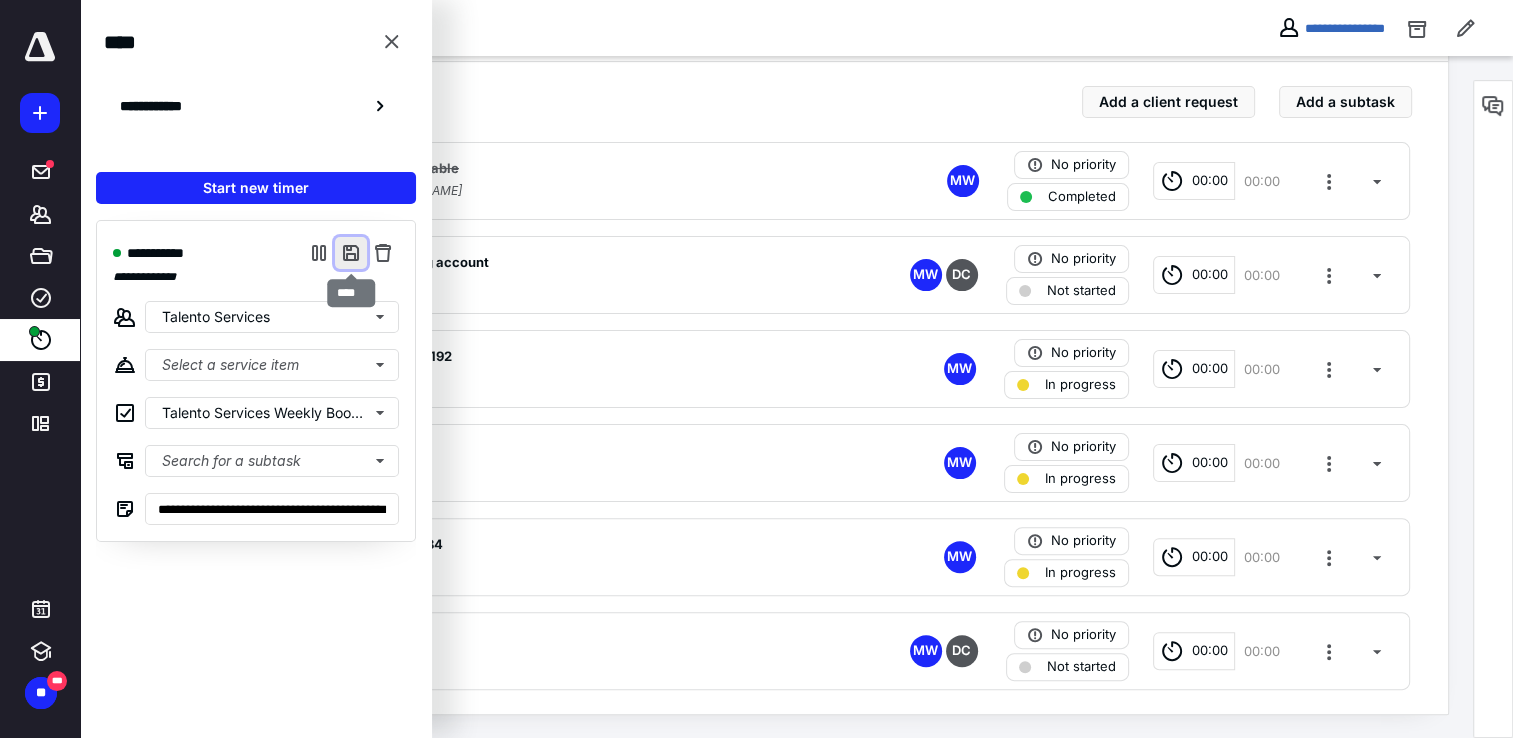 click at bounding box center [351, 253] 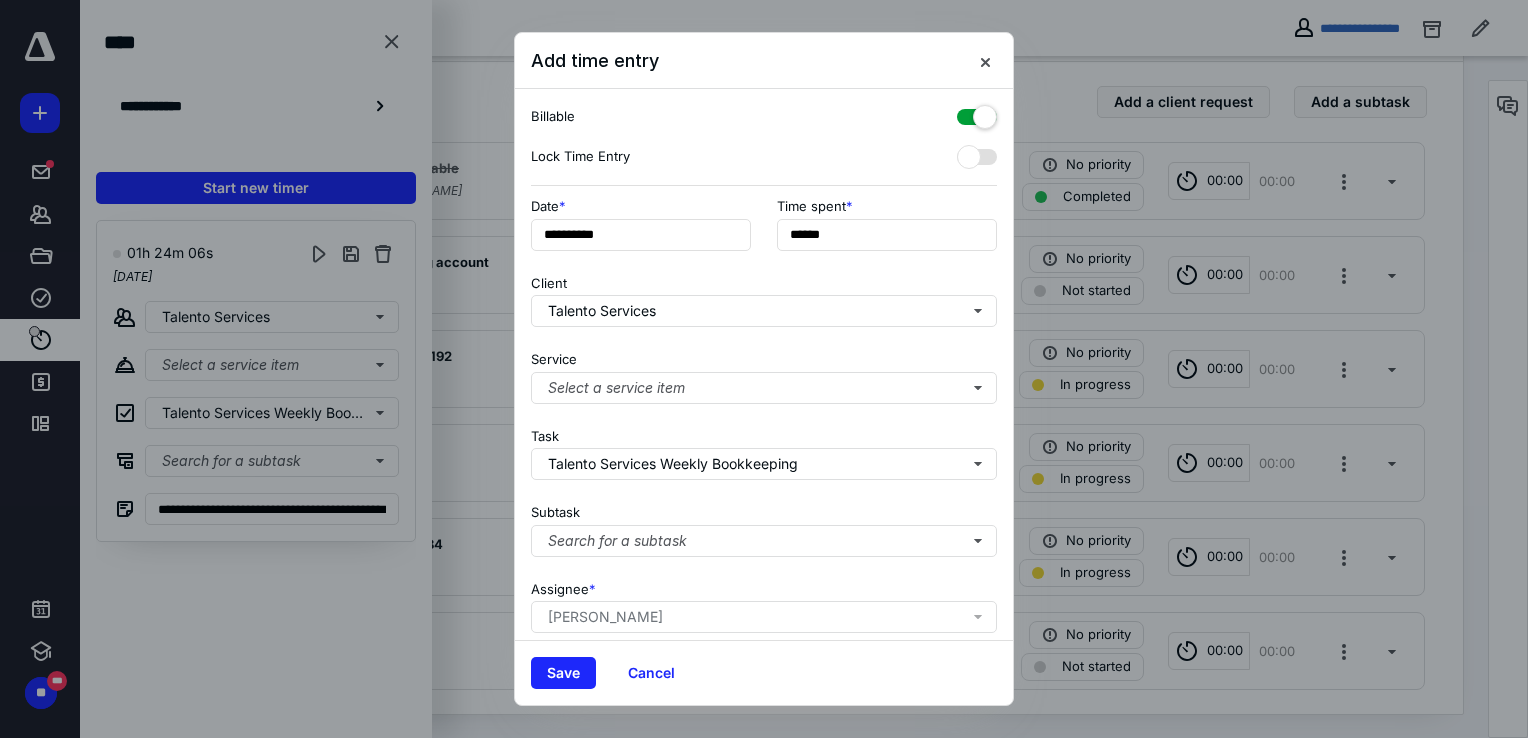 click at bounding box center (977, 113) 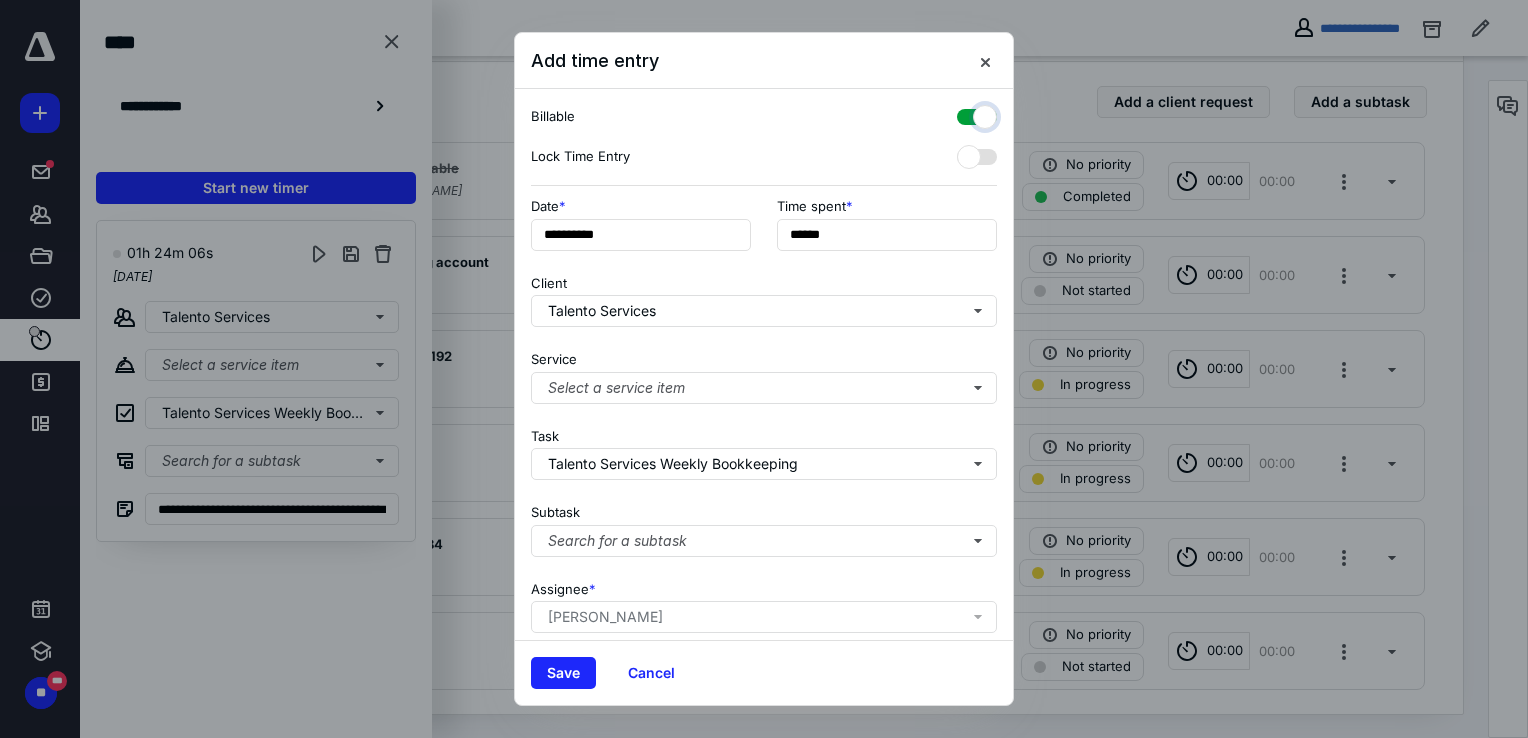 click at bounding box center [967, 114] 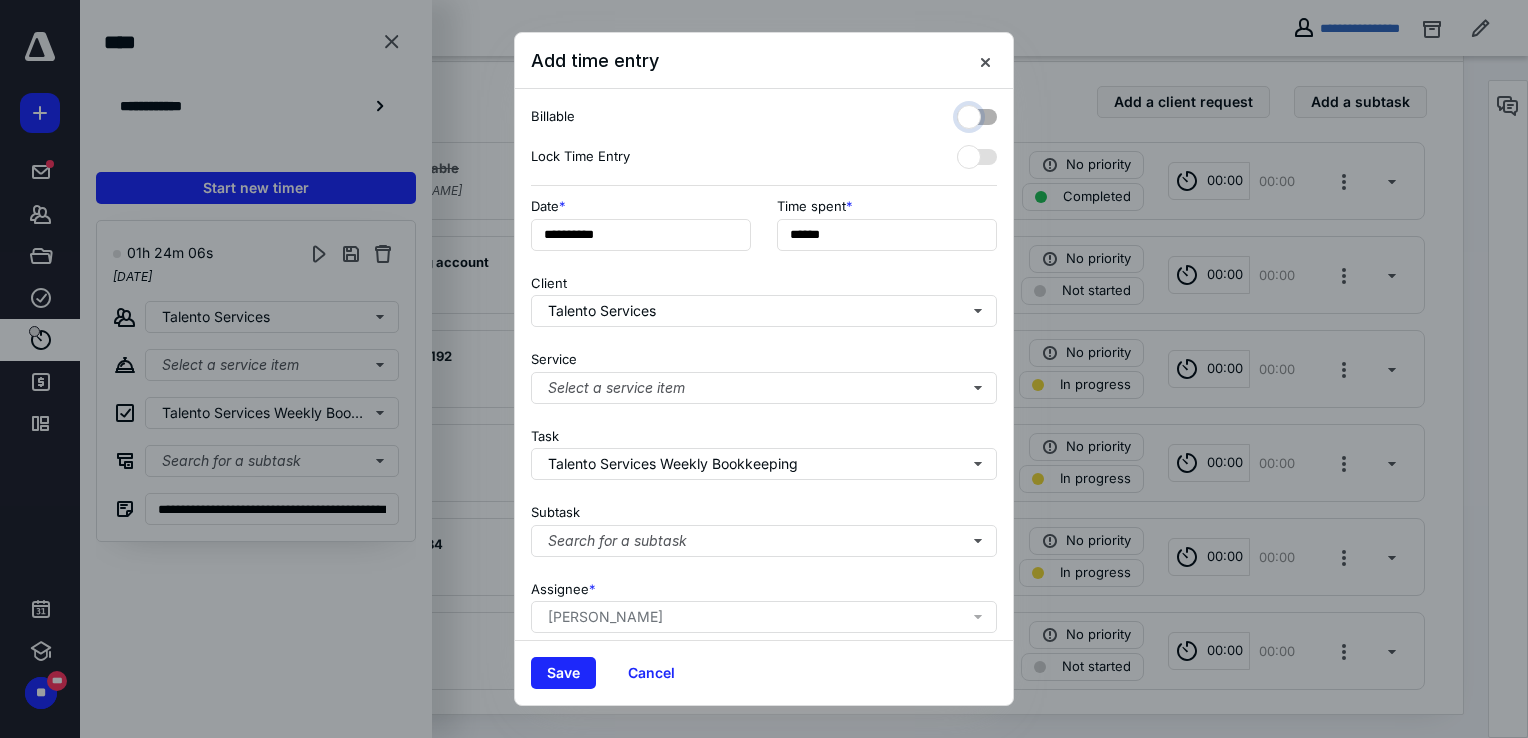 checkbox on "false" 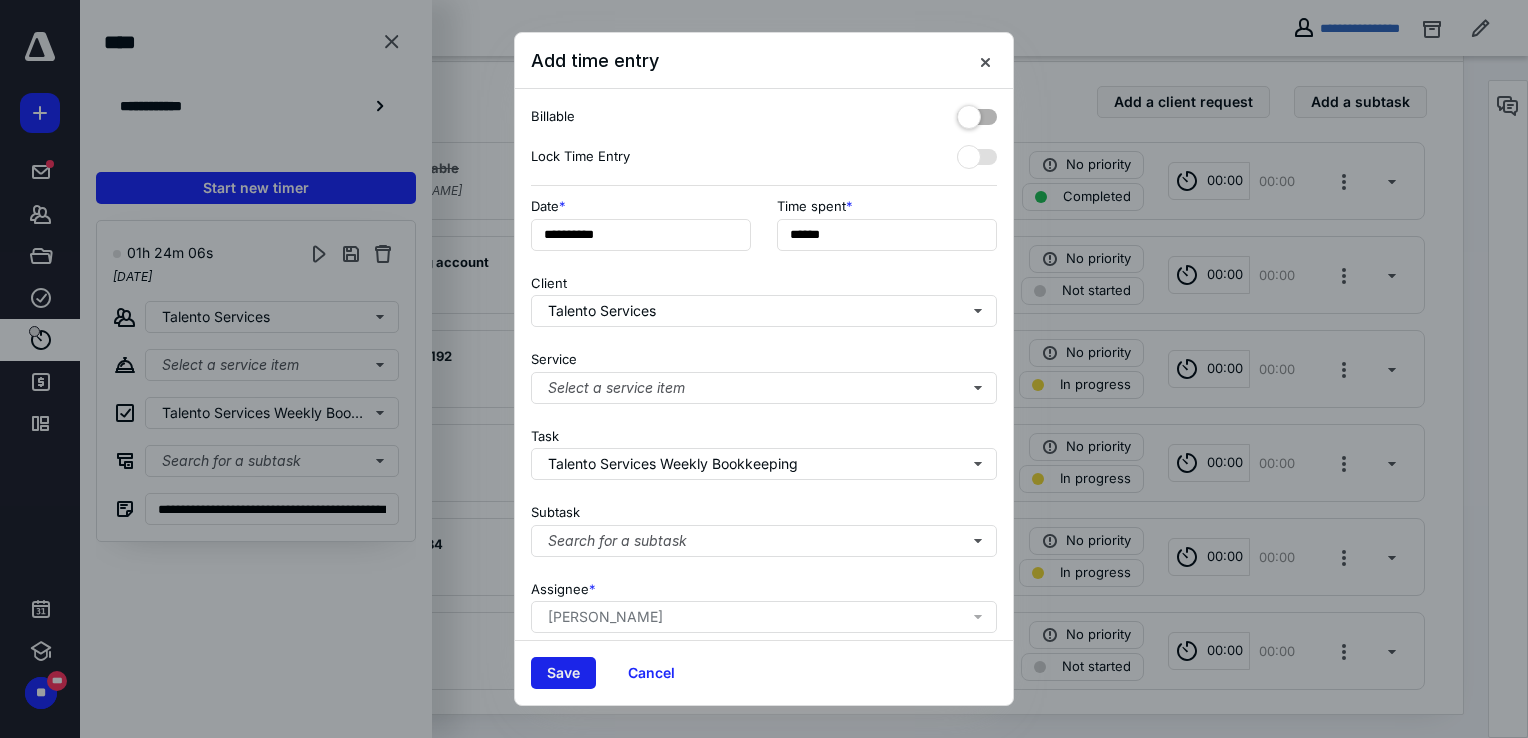 click on "Save" at bounding box center (563, 673) 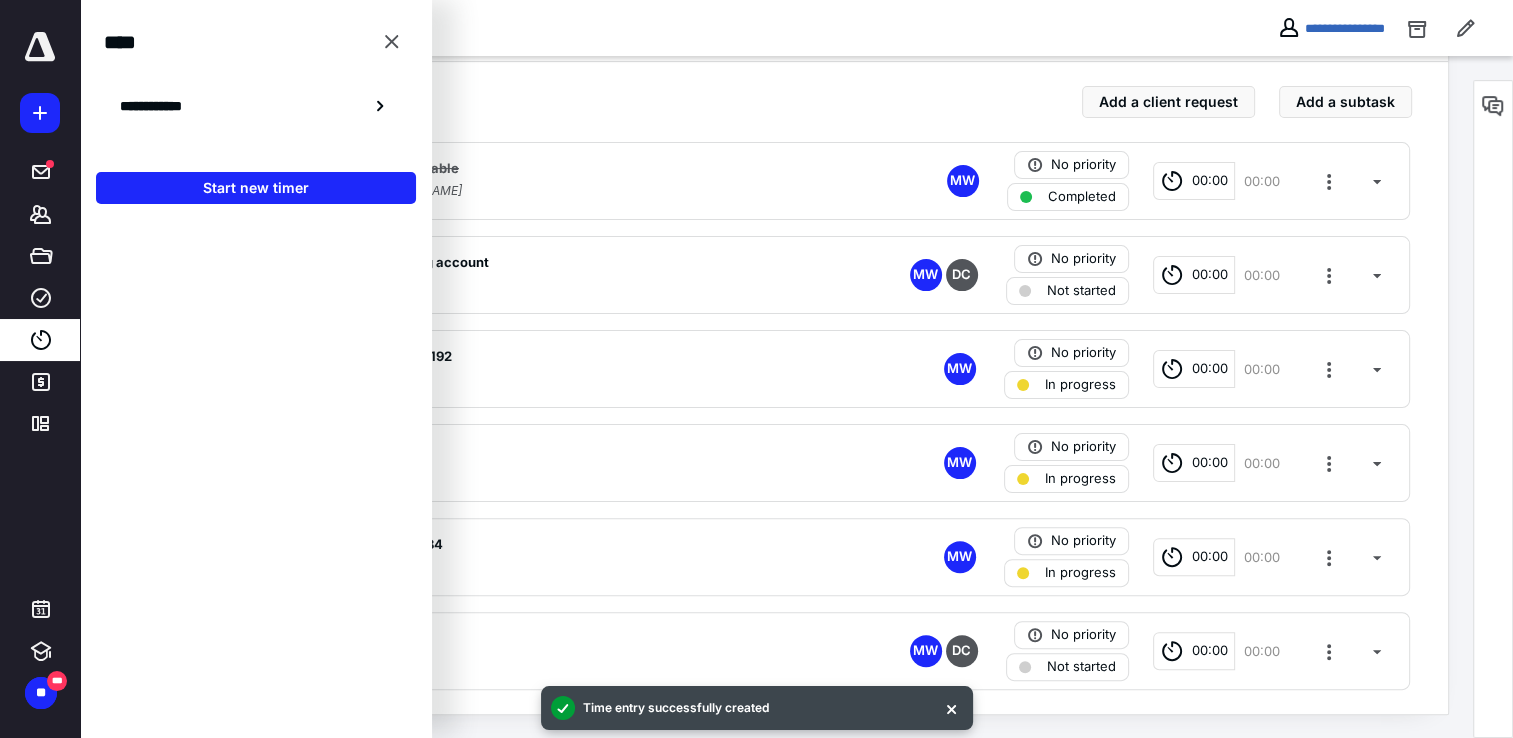 click at bounding box center (256, 462) 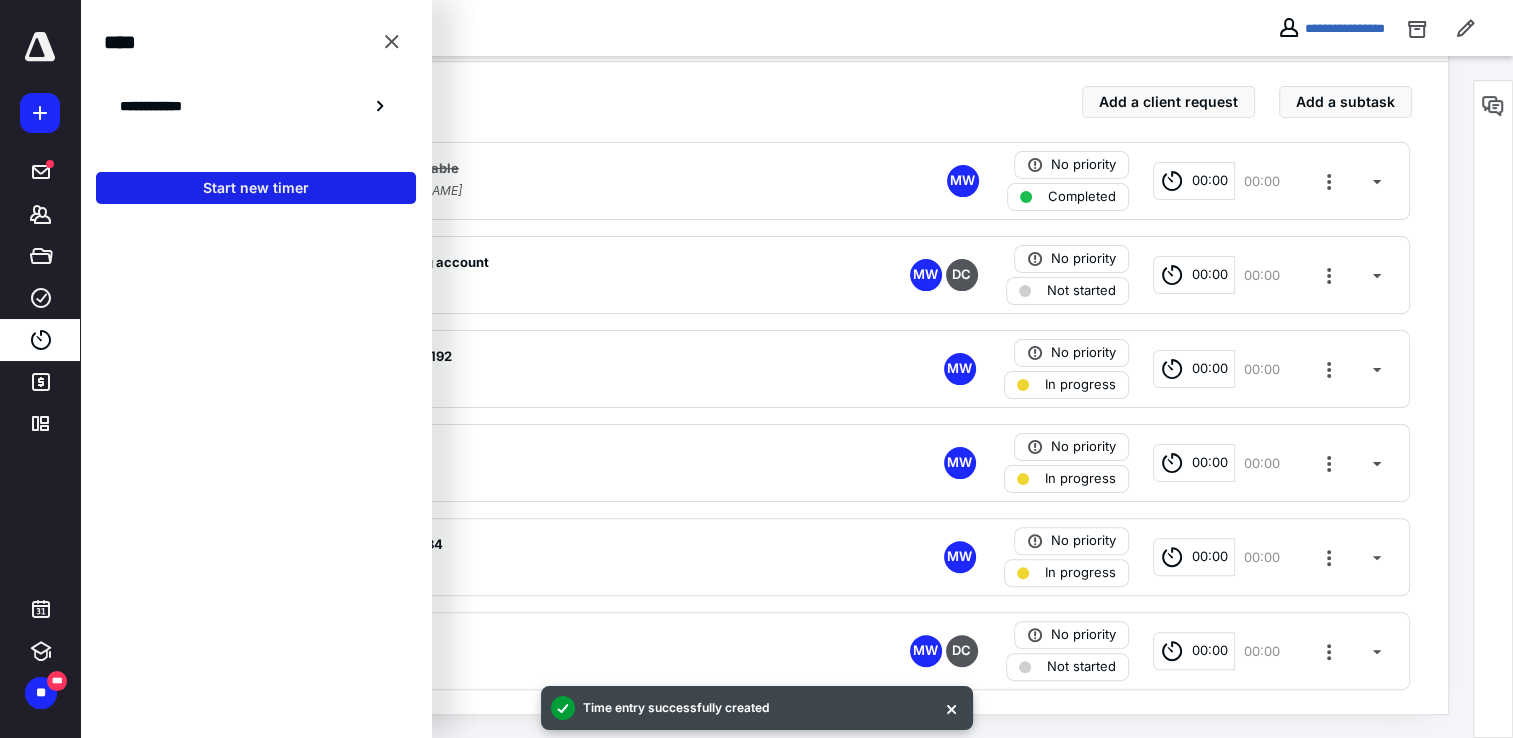 click on "Start new timer" at bounding box center [256, 188] 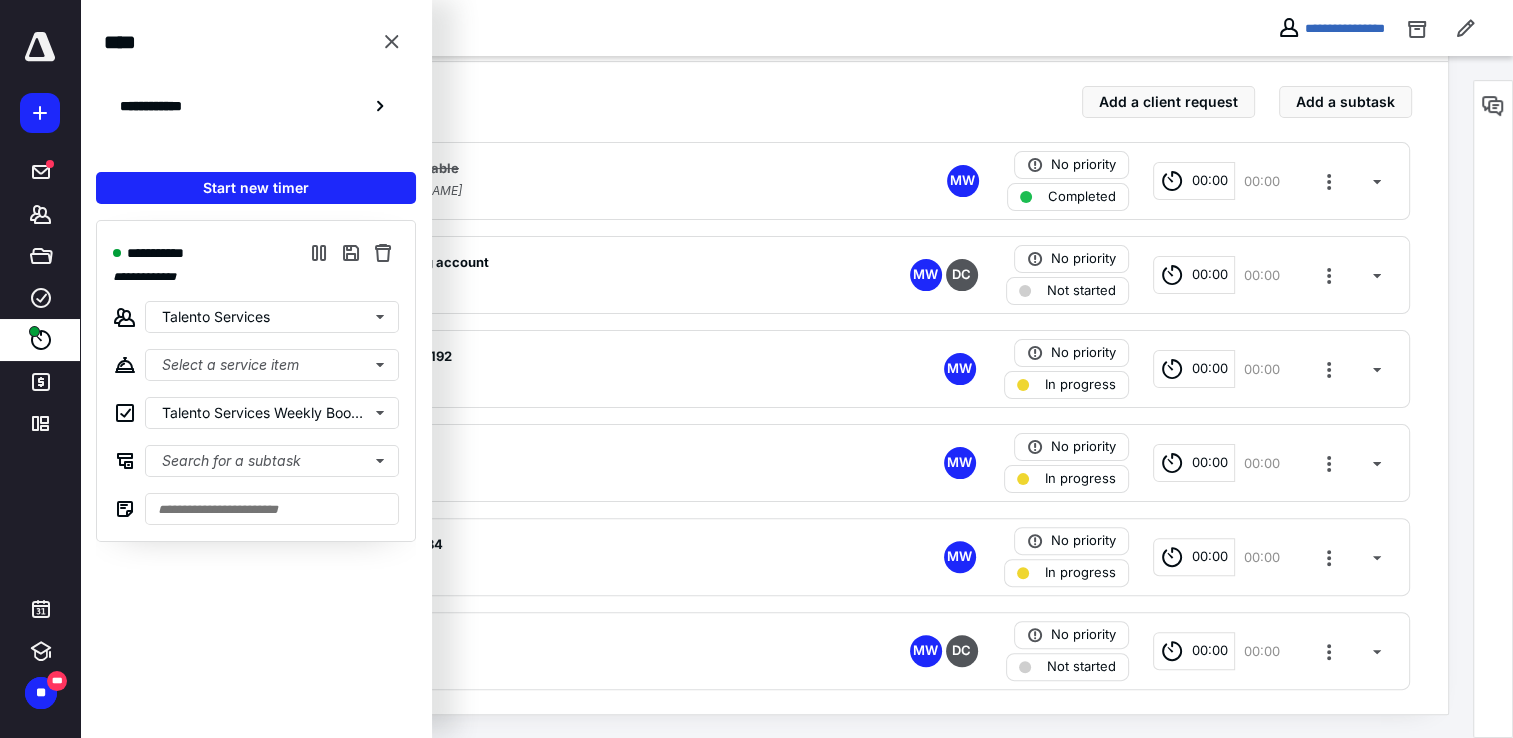 click on "**********" at bounding box center (591, 28) 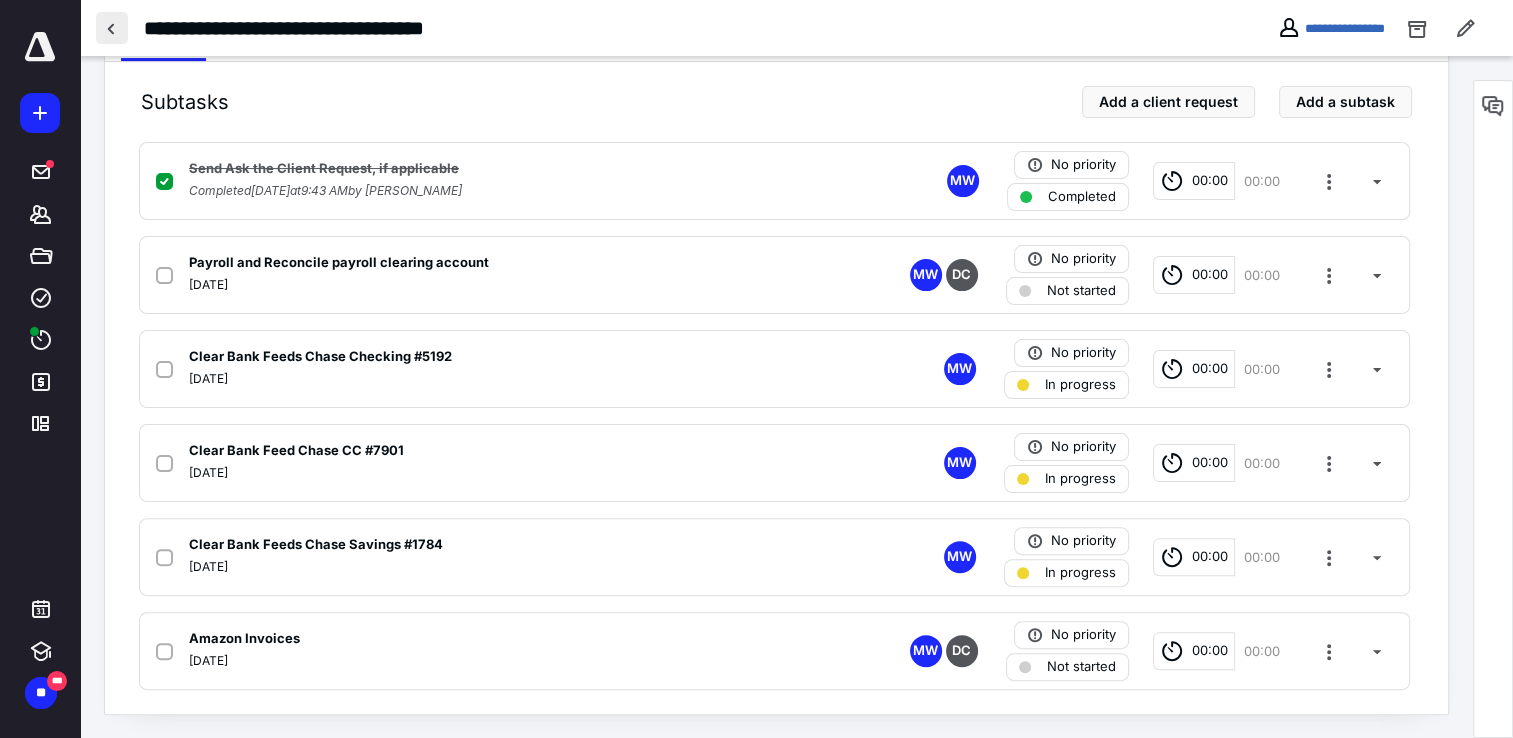 click at bounding box center (112, 28) 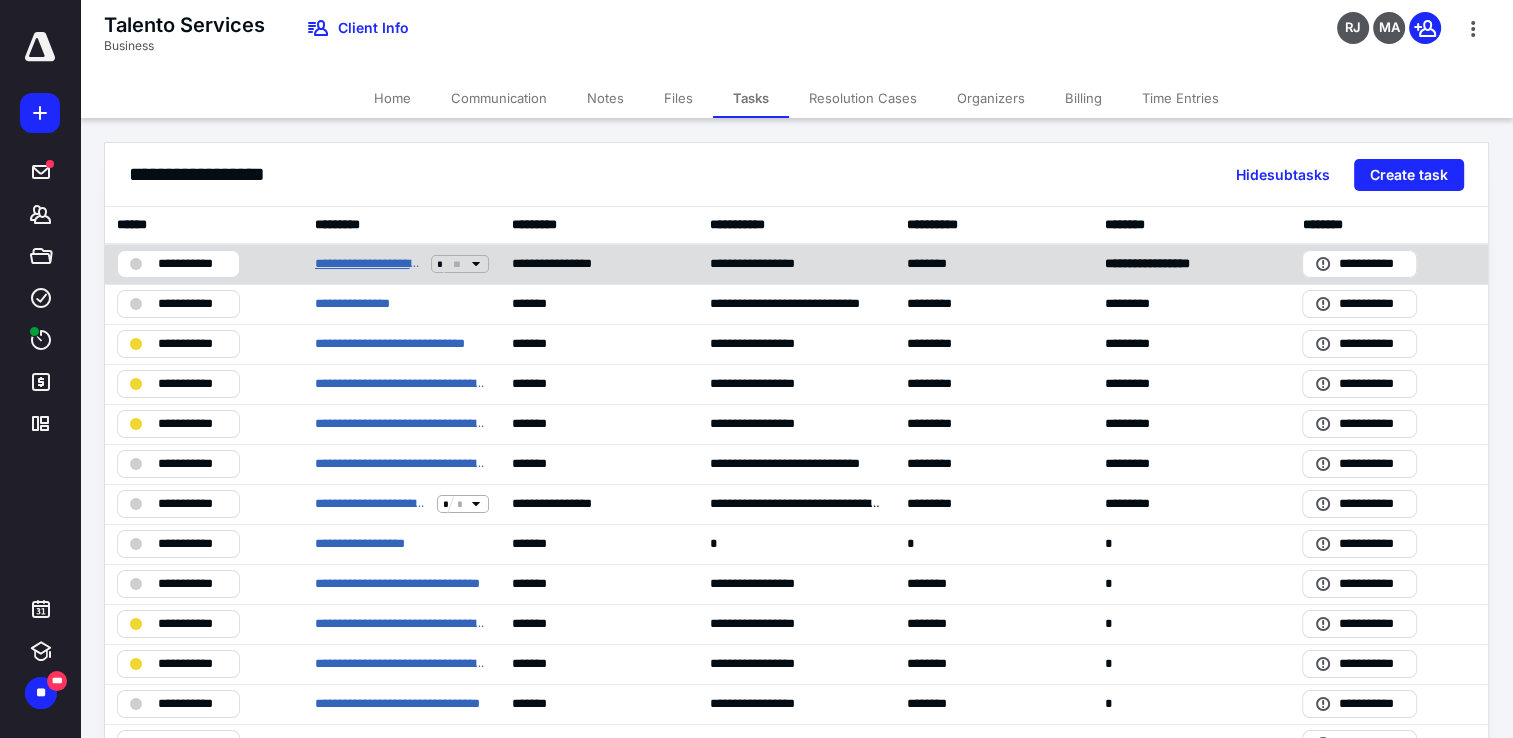 click on "**********" at bounding box center (369, 264) 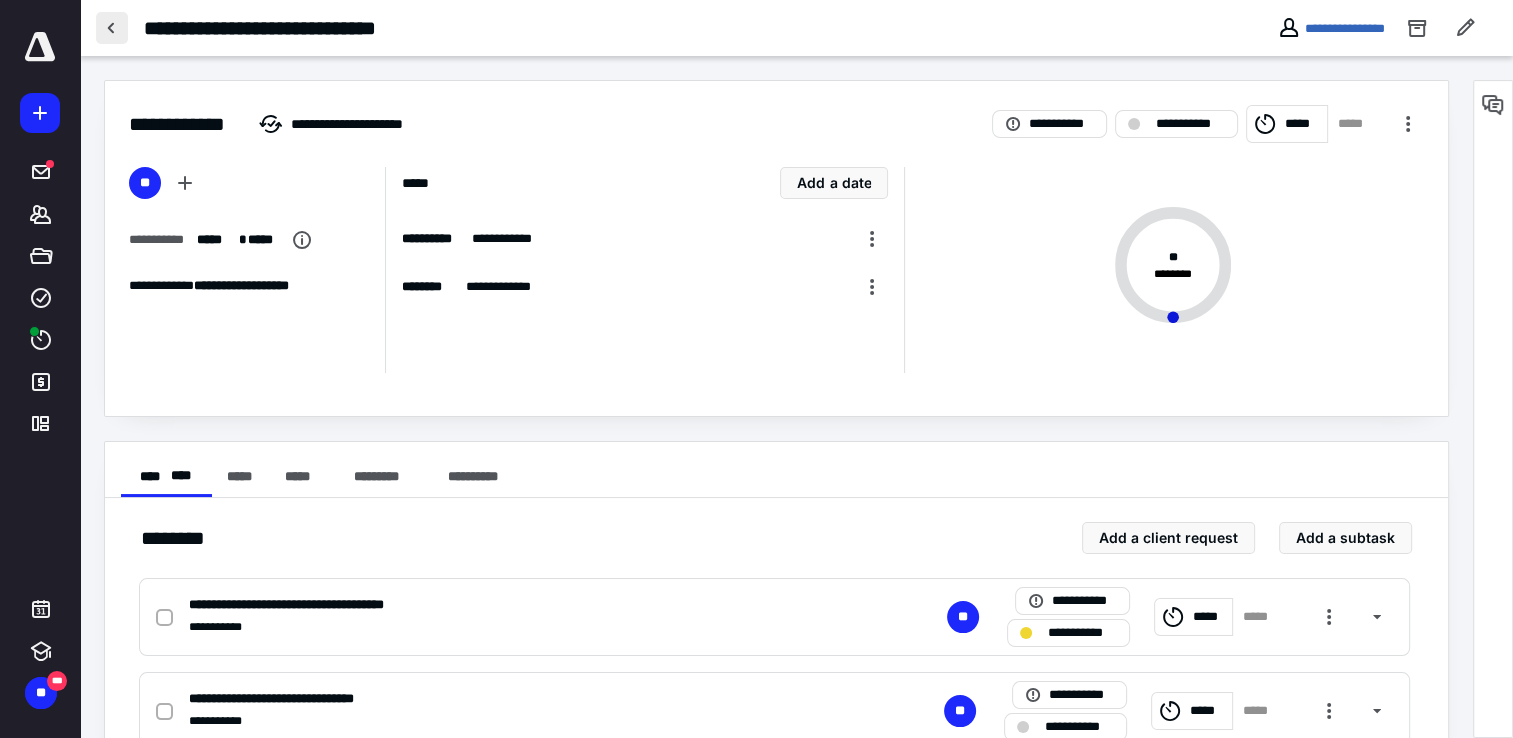 click at bounding box center (112, 28) 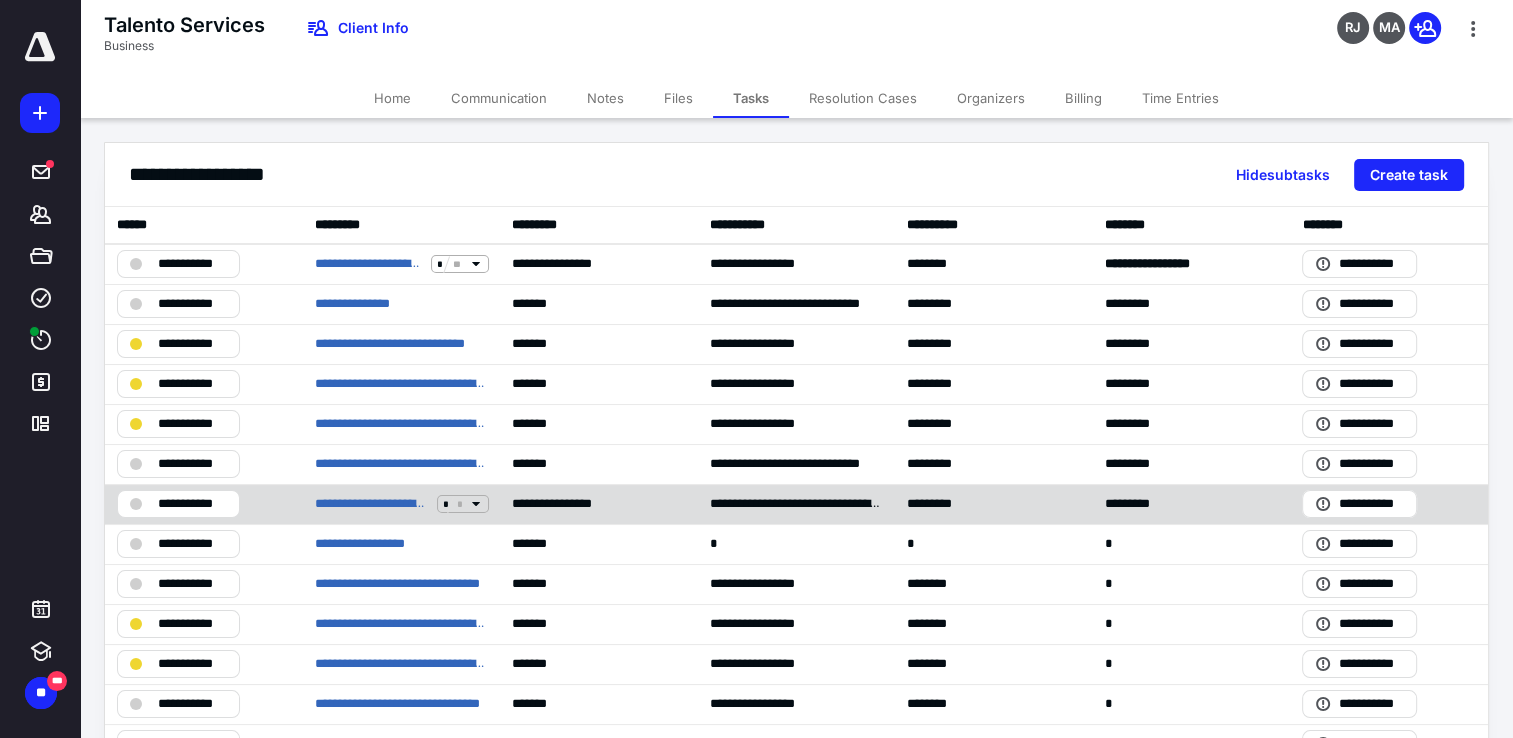 click on "**********" at bounding box center [192, 504] 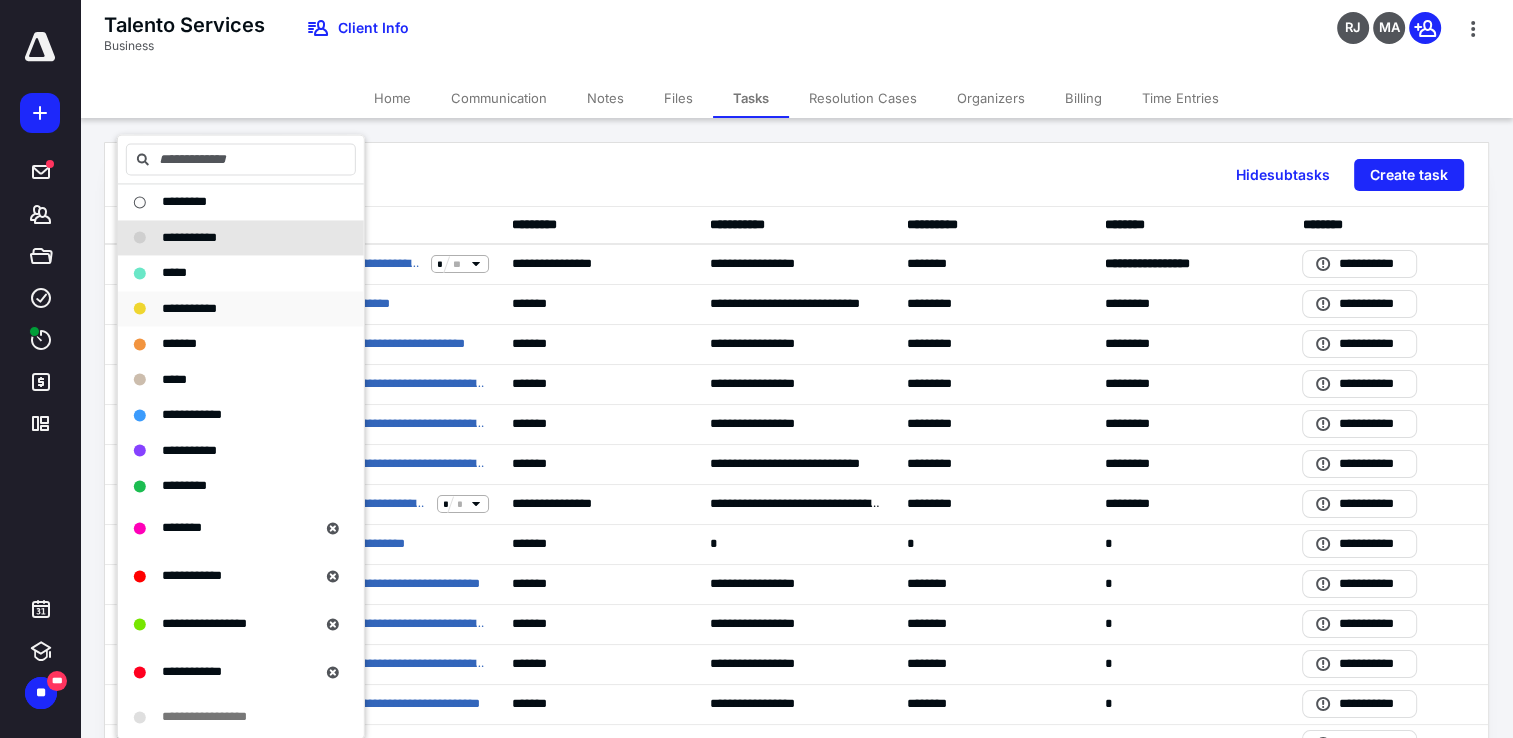 click on "**********" at bounding box center (189, 308) 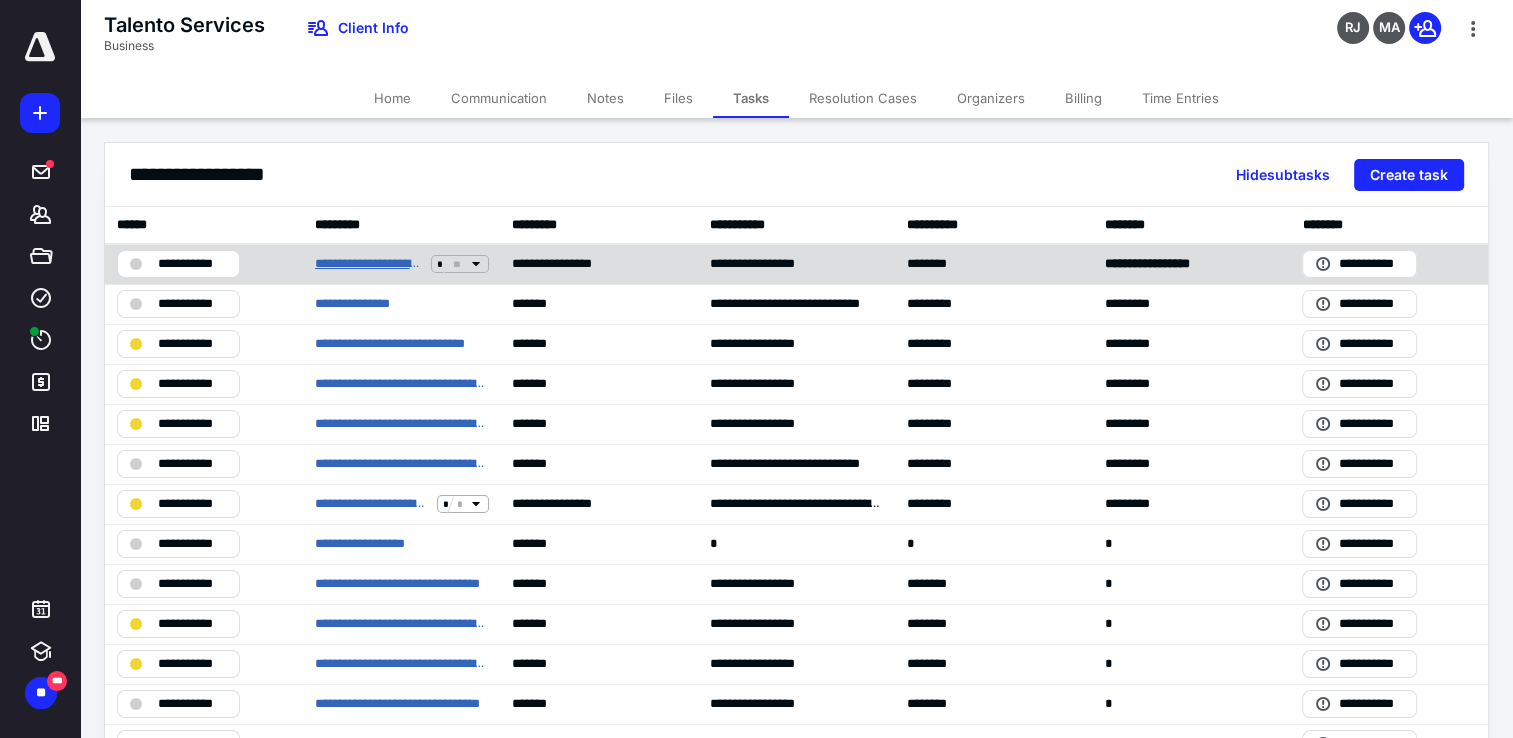 click on "**********" at bounding box center [369, 264] 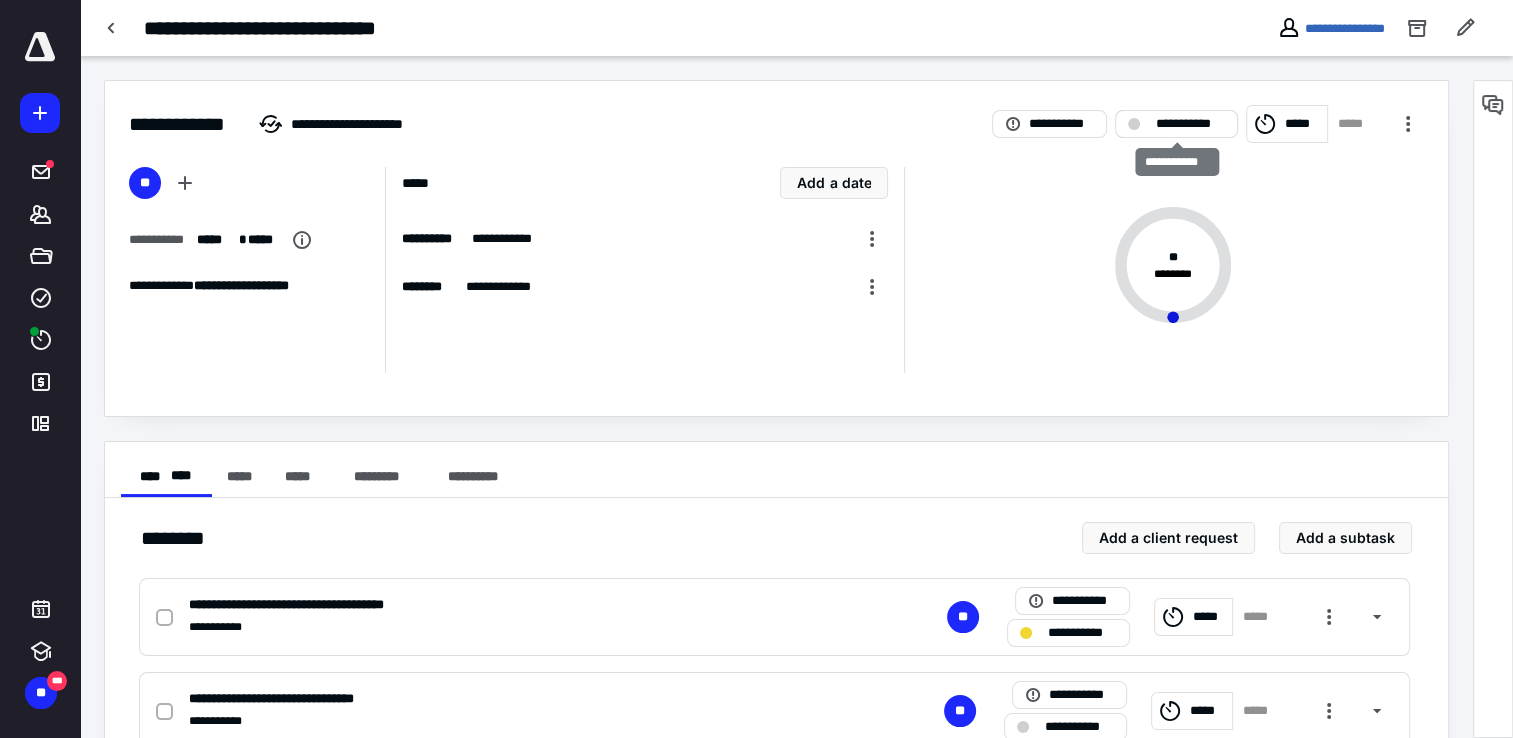 click on "**********" at bounding box center (1190, 124) 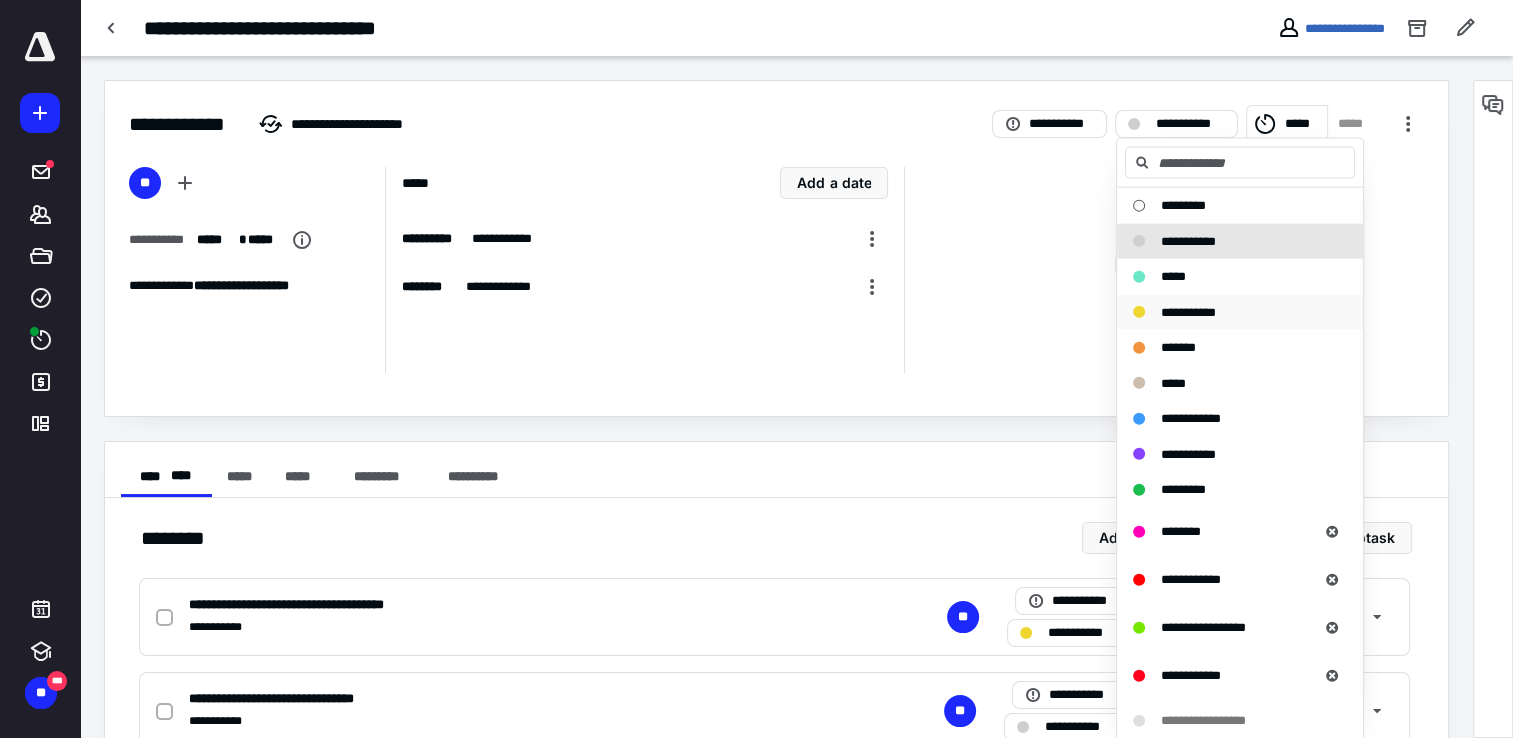 click on "**********" at bounding box center (1188, 311) 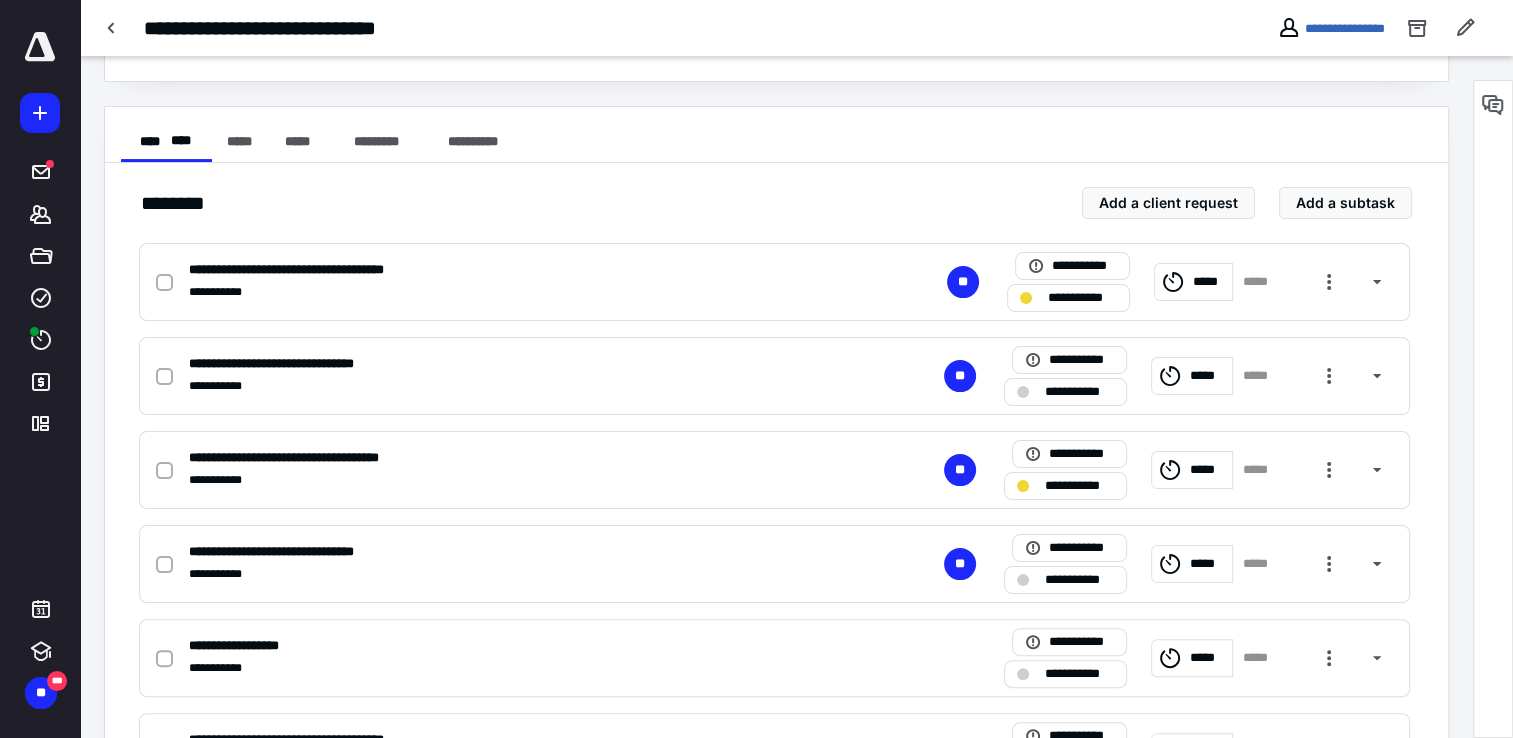 scroll, scrollTop: 380, scrollLeft: 0, axis: vertical 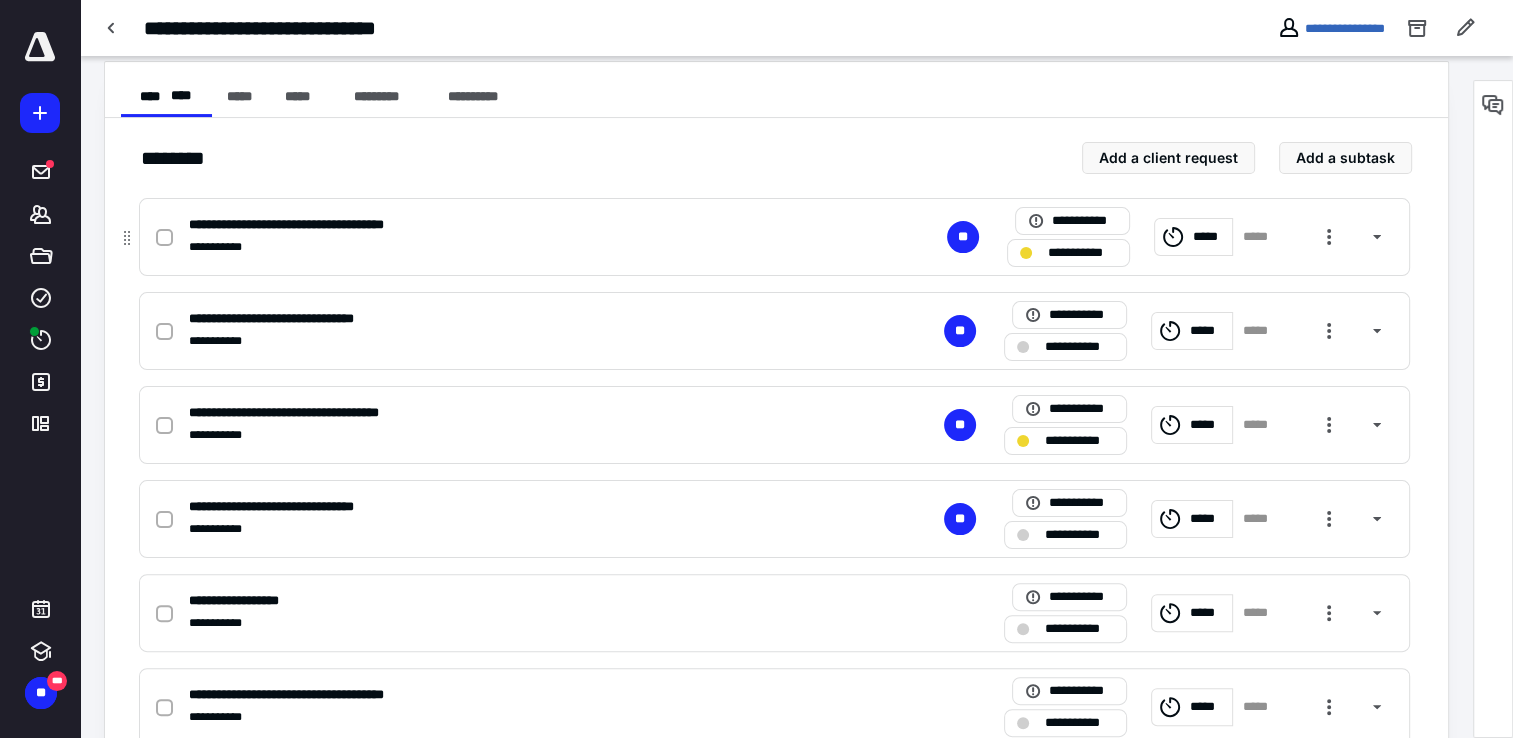 click 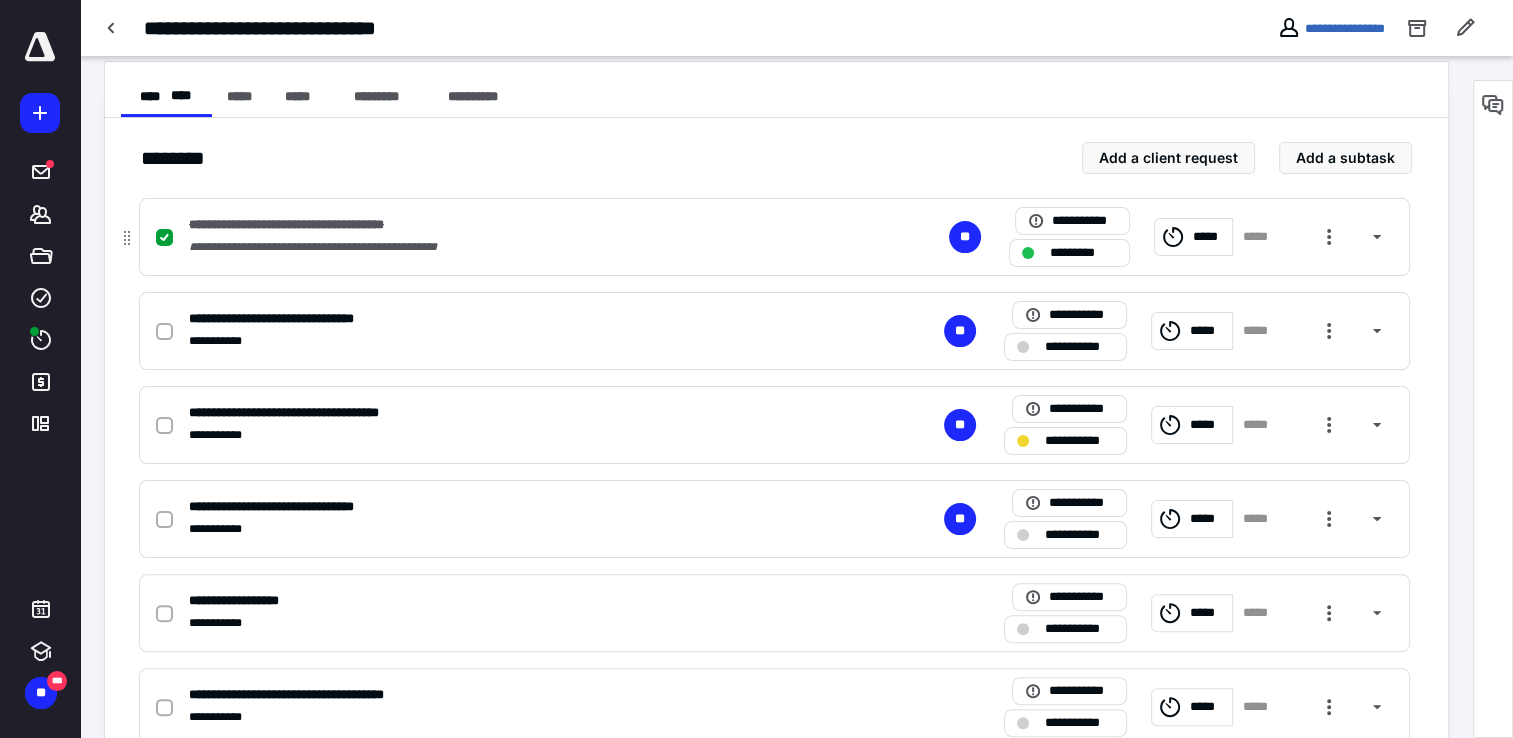 click 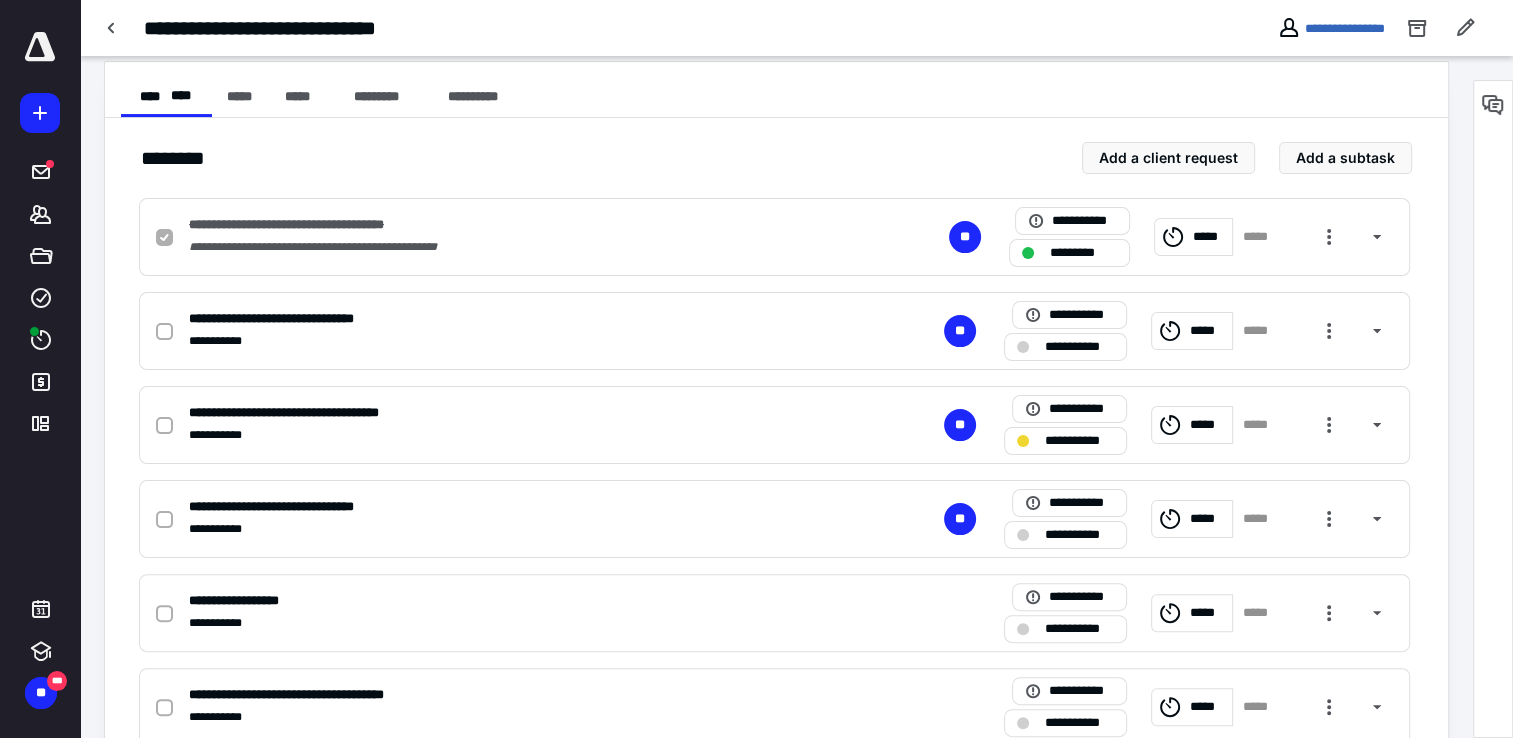 checkbox on "false" 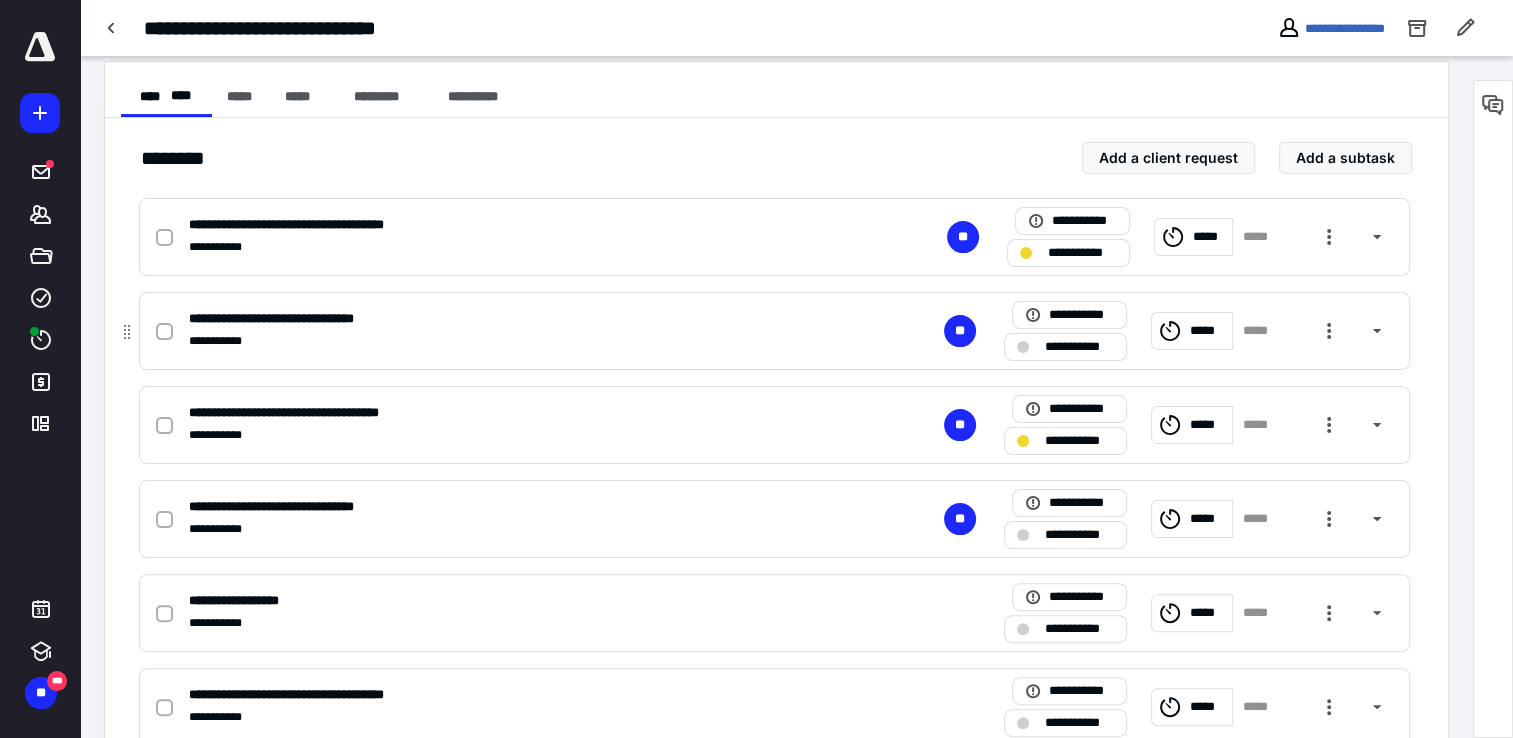 click at bounding box center [168, 331] 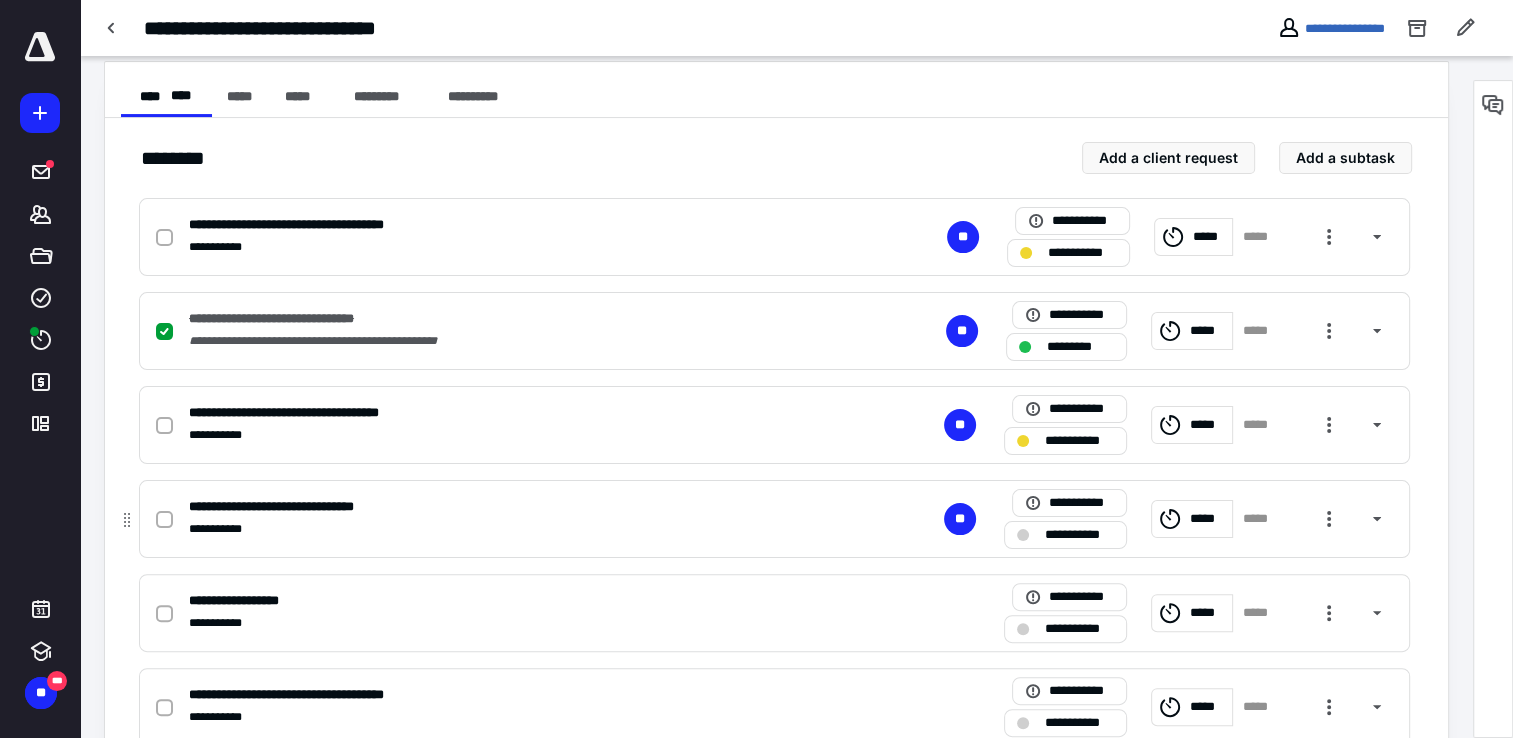 click 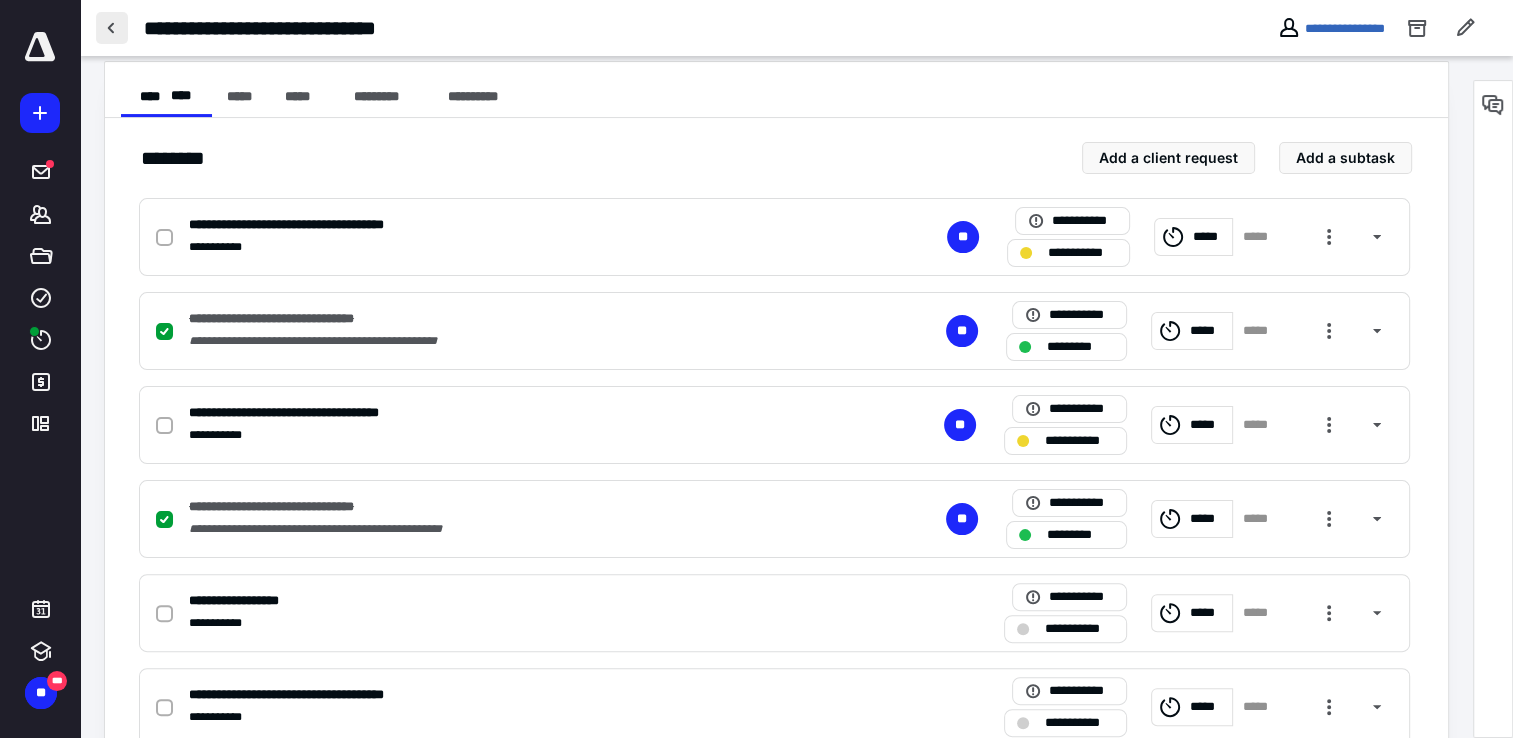 click at bounding box center [112, 28] 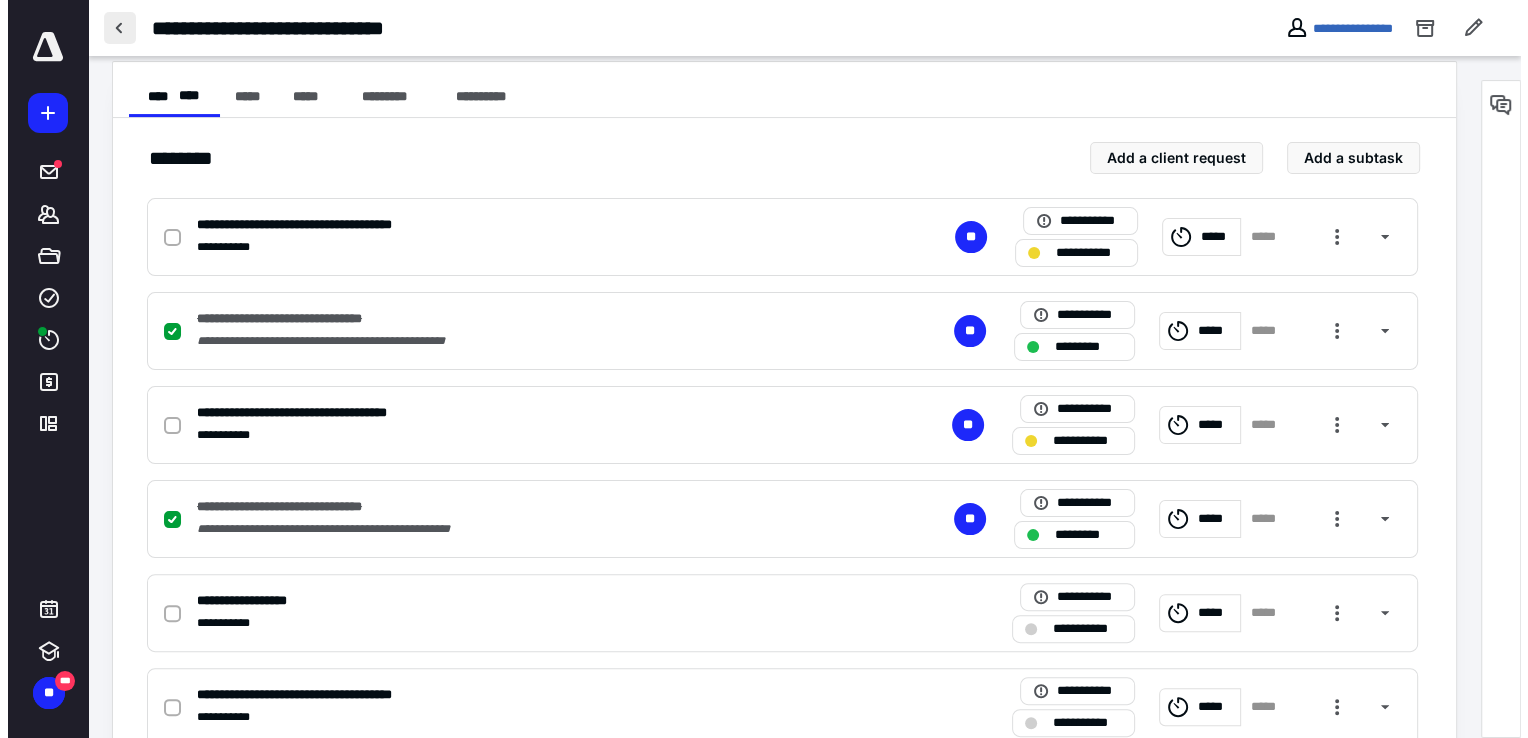 scroll, scrollTop: 0, scrollLeft: 0, axis: both 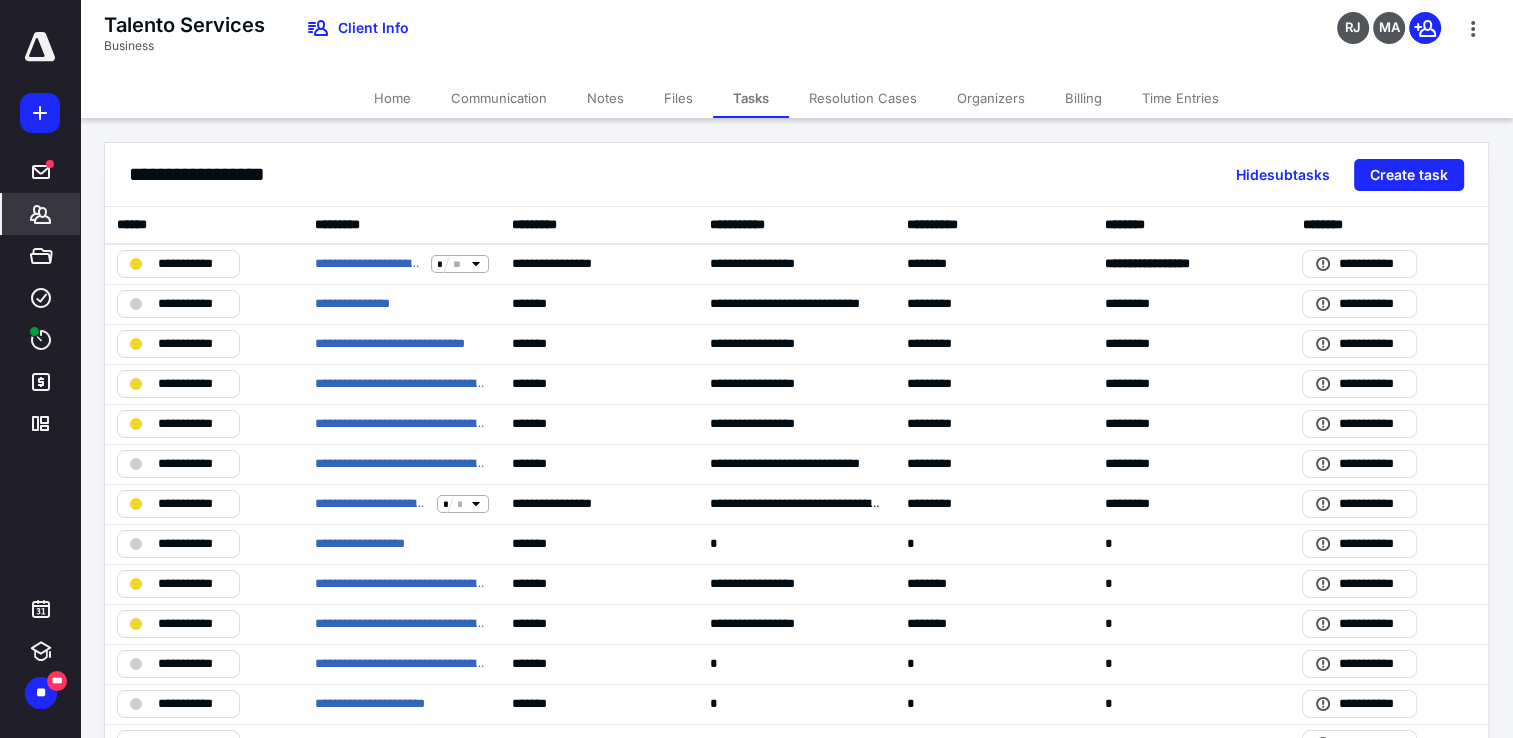click 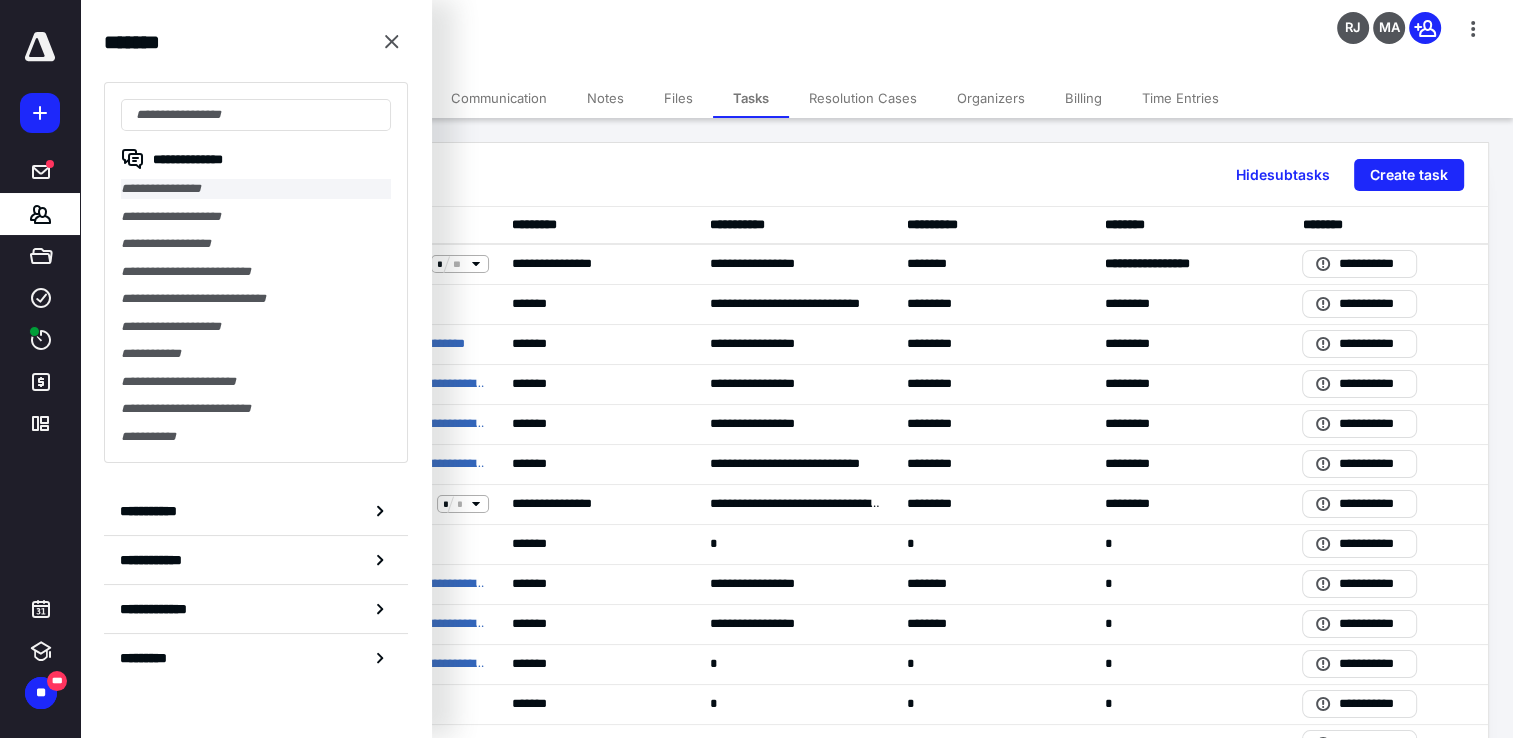 click on "**********" at bounding box center (256, 189) 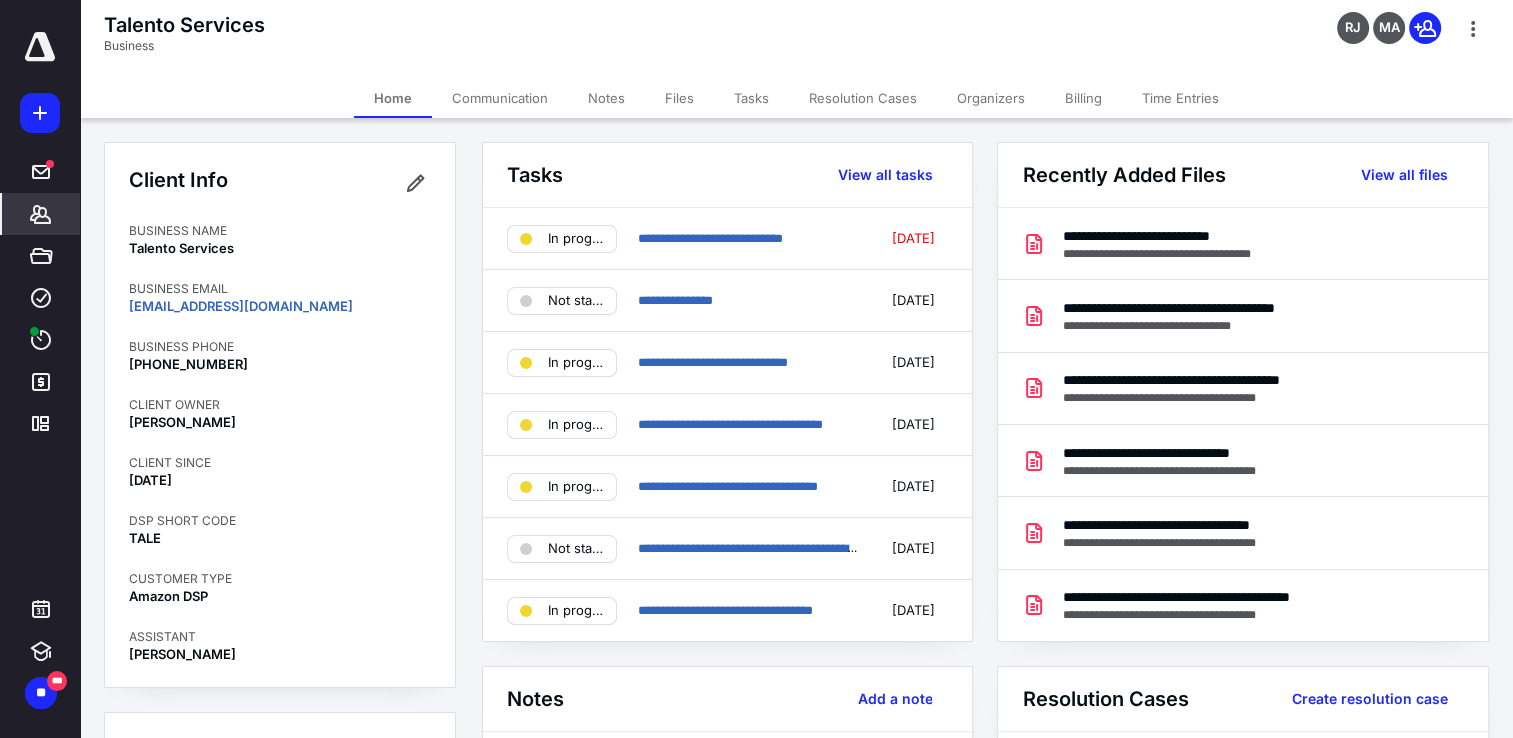 click on "Files" at bounding box center (679, 98) 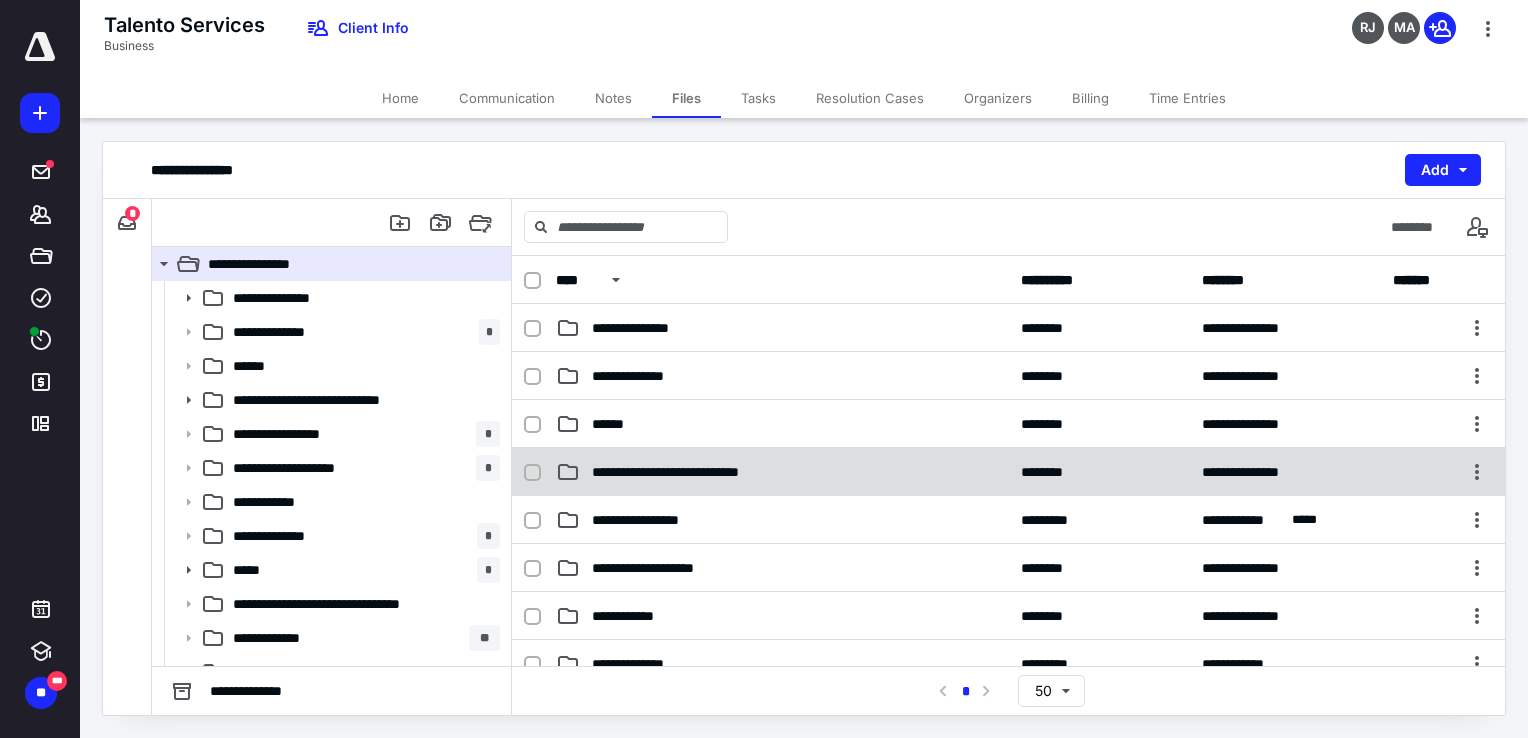 click on "**********" at bounding box center [694, 472] 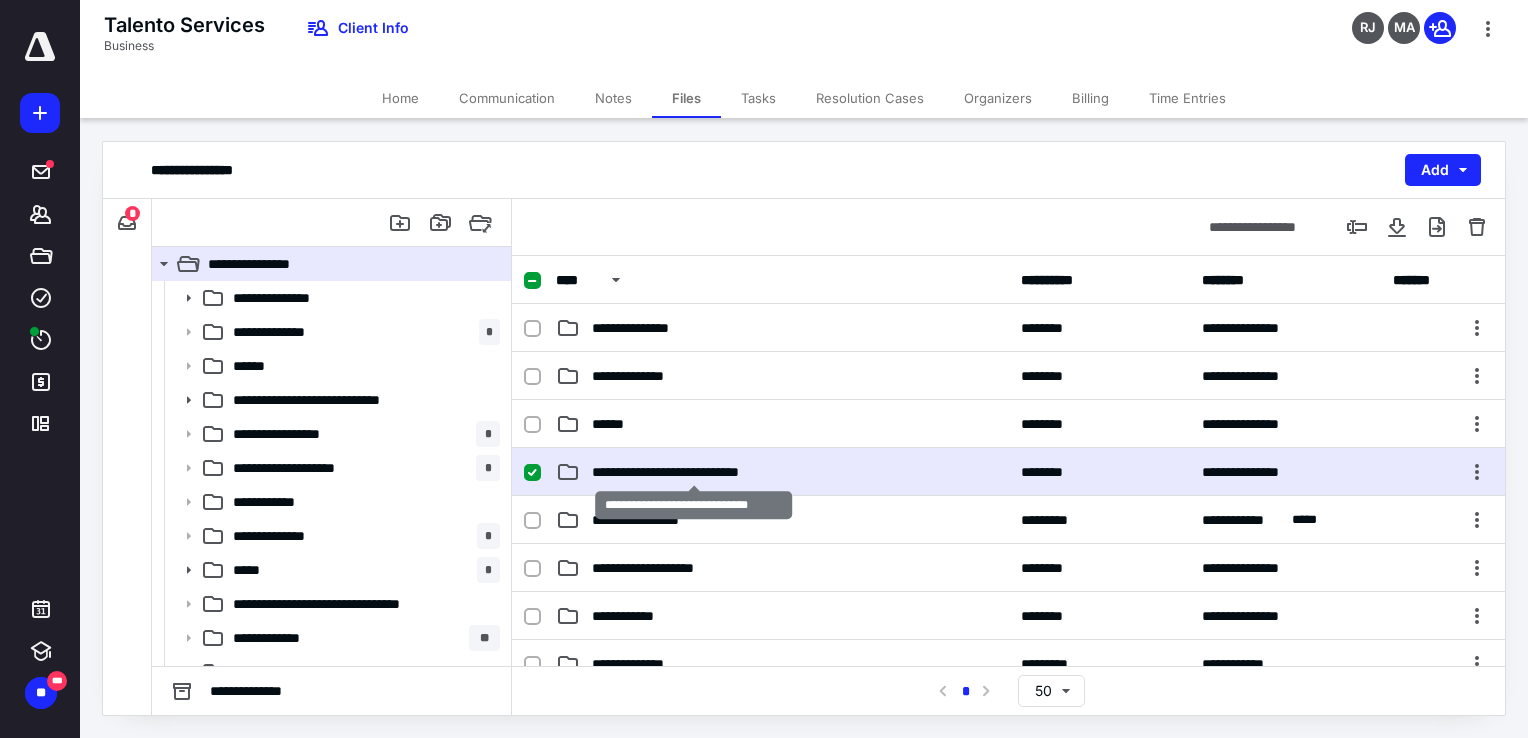 click on "**********" at bounding box center [694, 472] 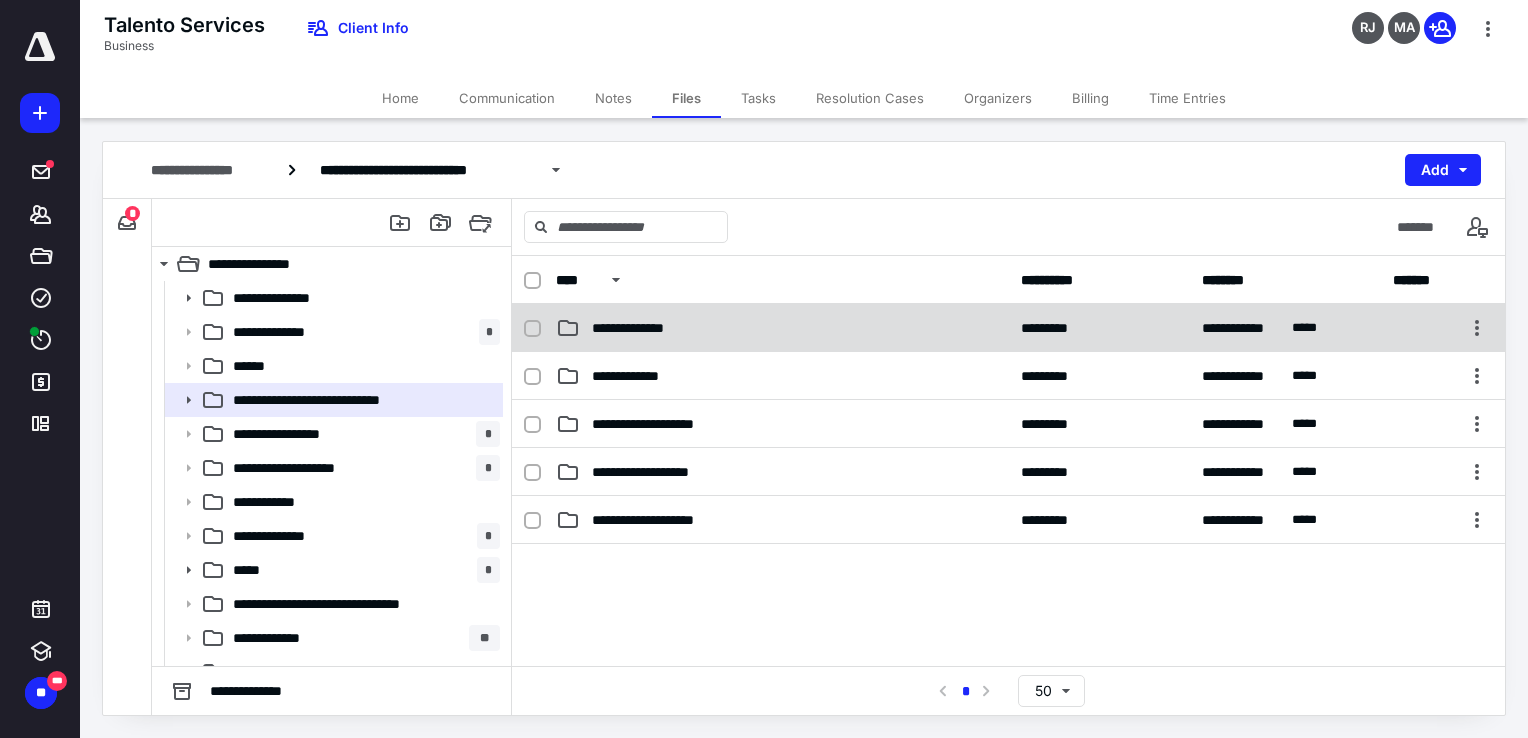 click on "**********" at bounding box center (650, 328) 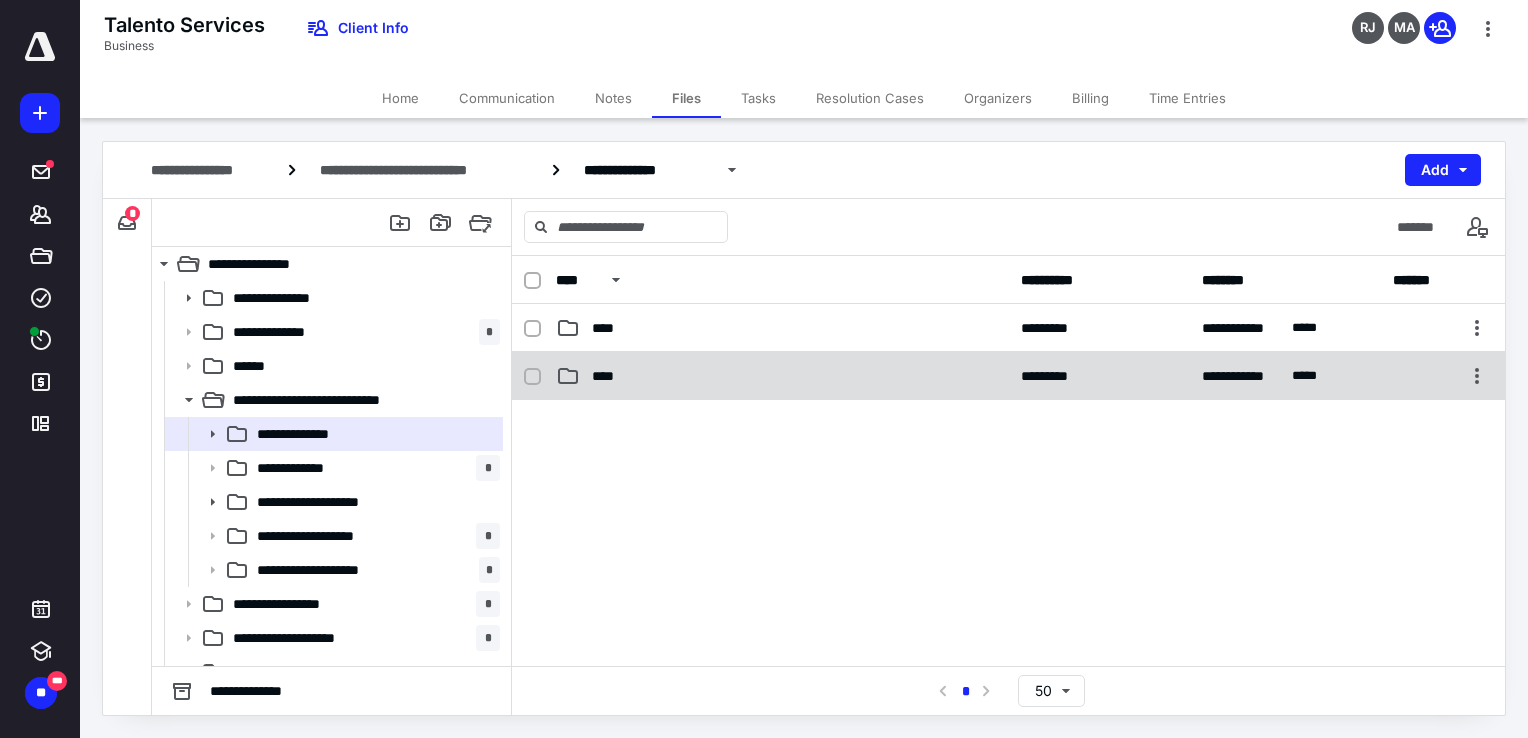 click on "****" at bounding box center (782, 376) 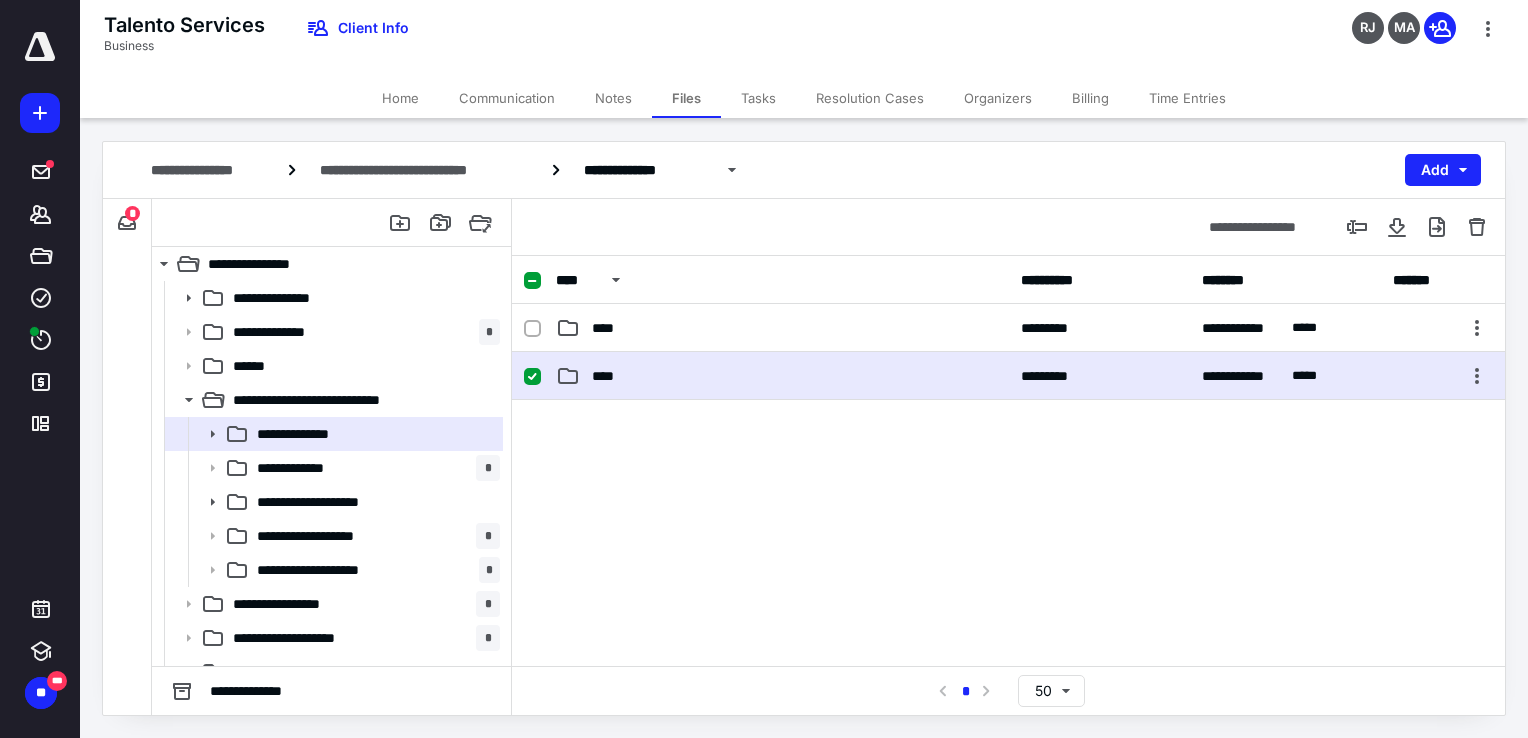 click on "****" at bounding box center (782, 376) 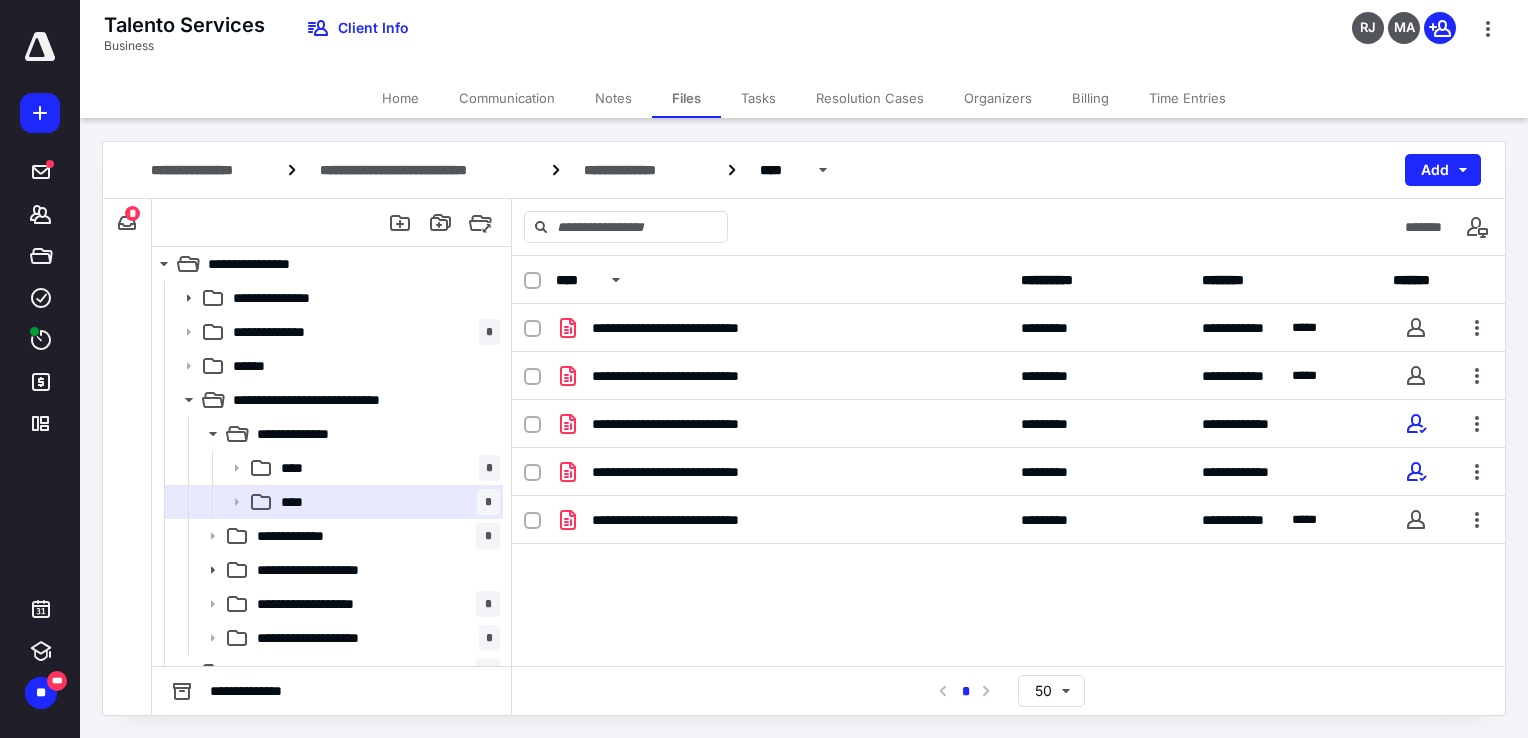 click on "Files" at bounding box center (686, 98) 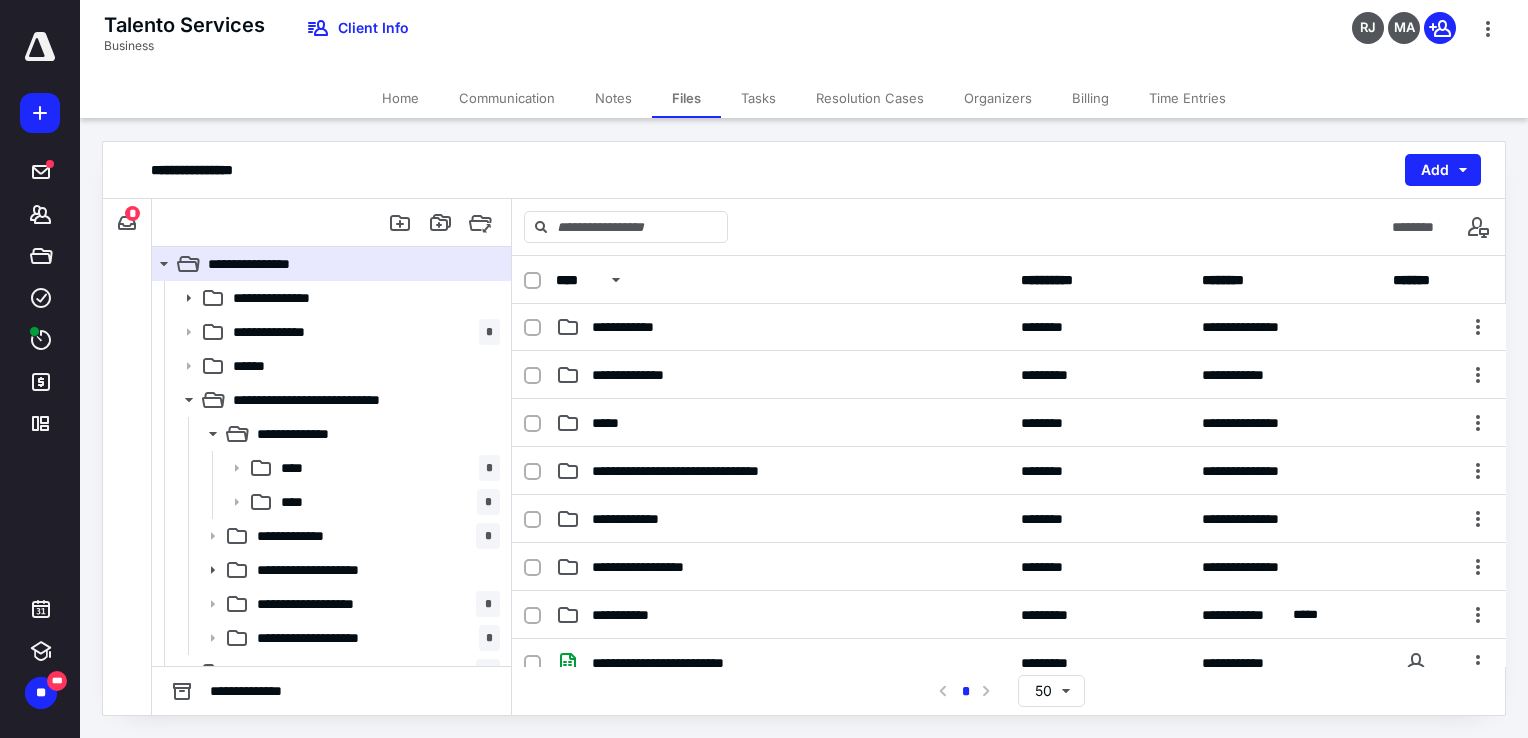scroll, scrollTop: 317, scrollLeft: 0, axis: vertical 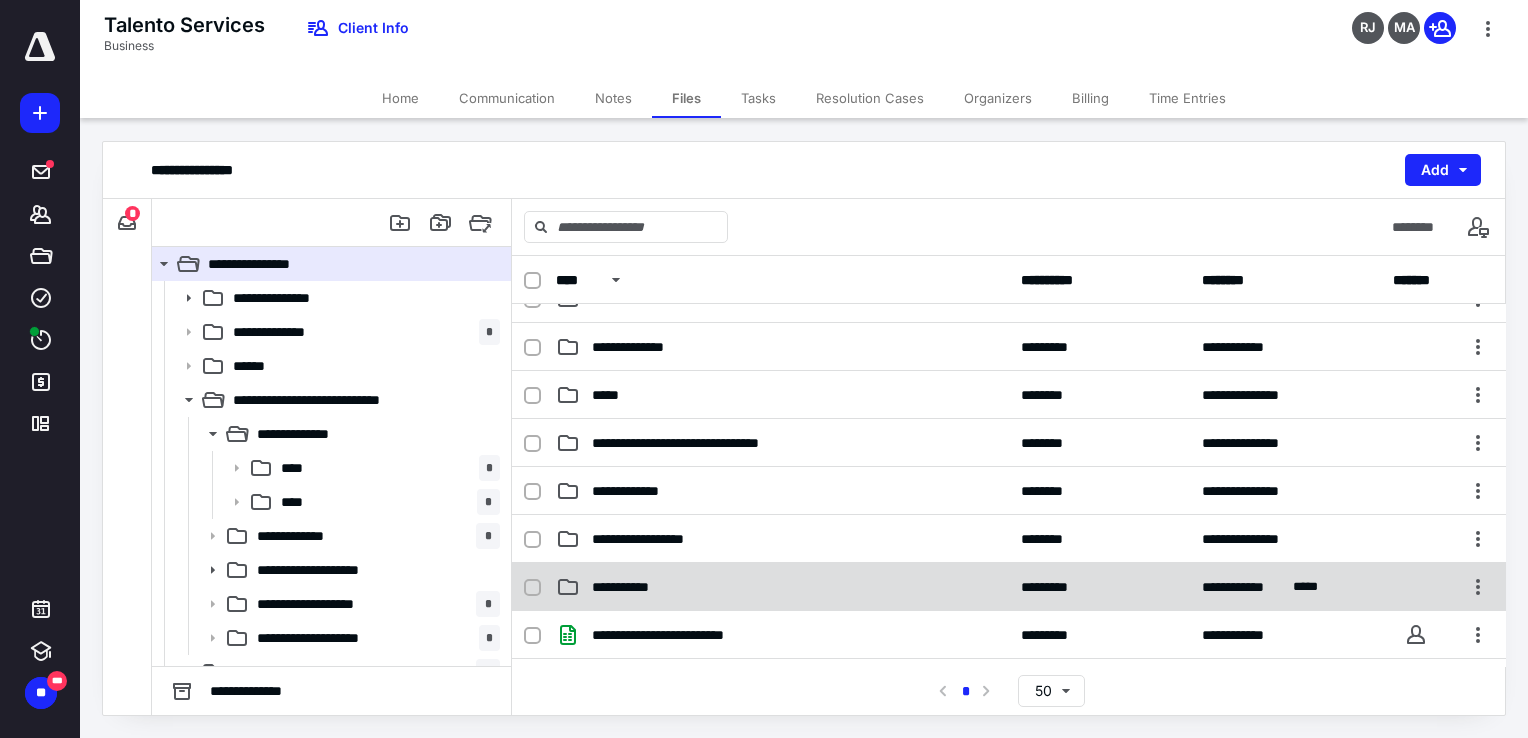 click on "**********" at bounding box center [782, 587] 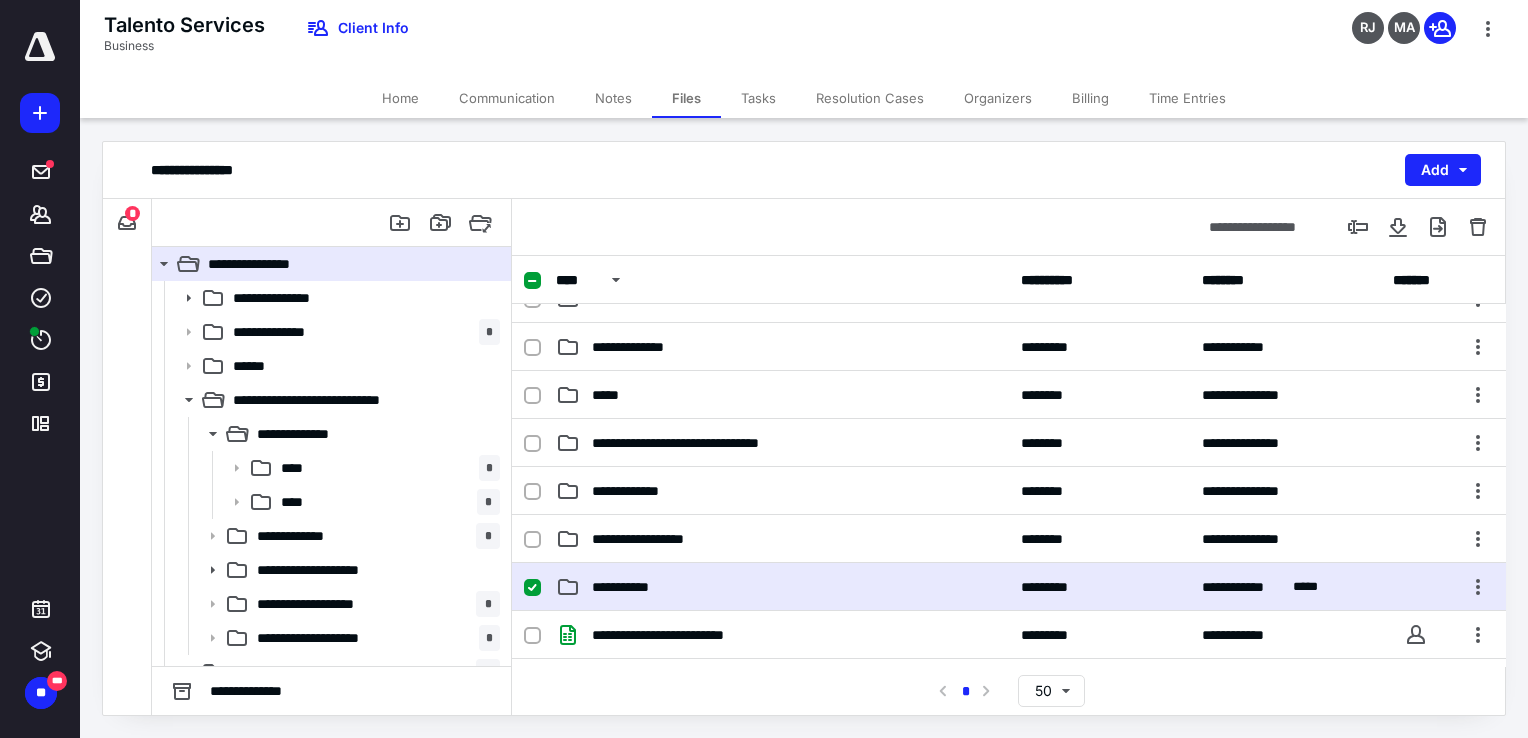 click on "**********" at bounding box center (782, 587) 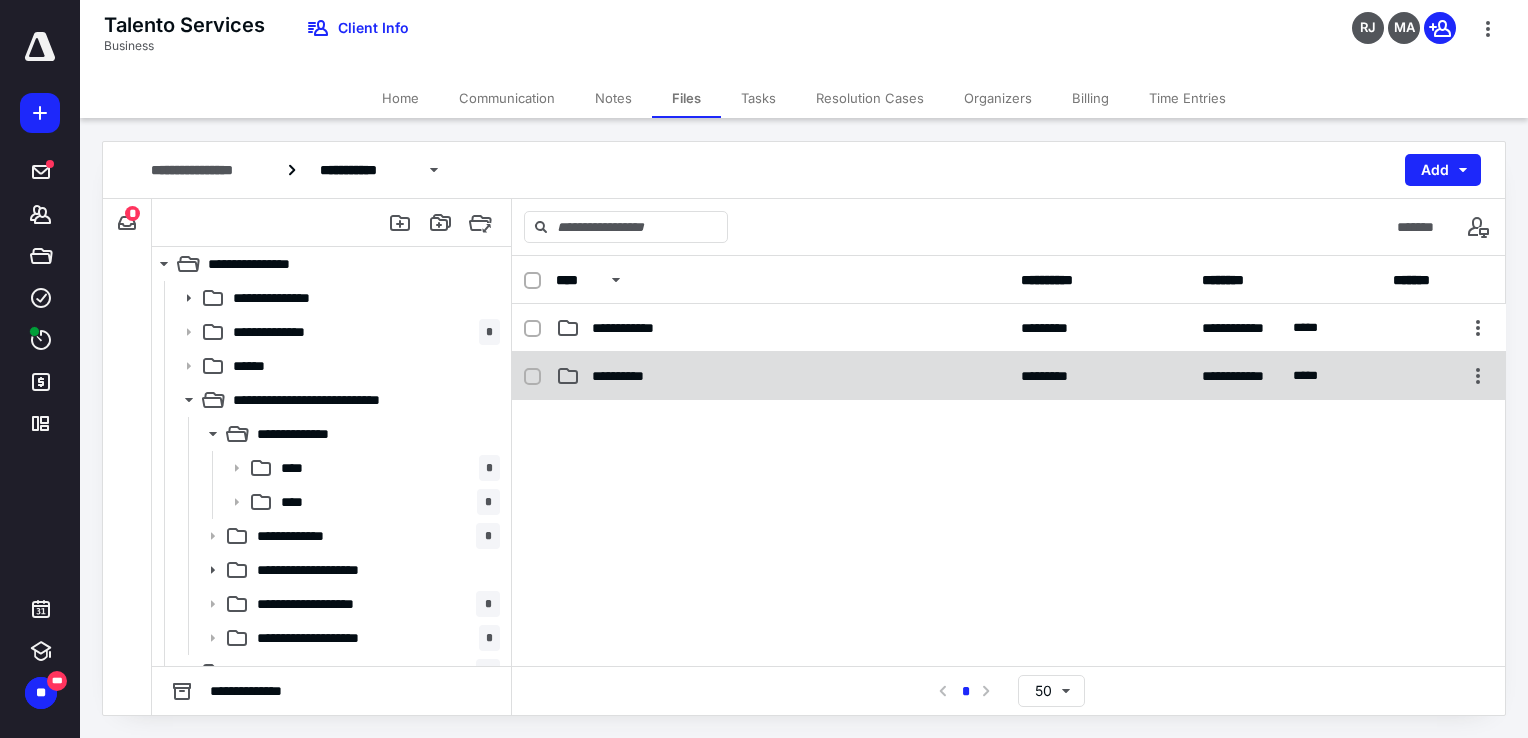 click on "**********" at bounding box center (782, 376) 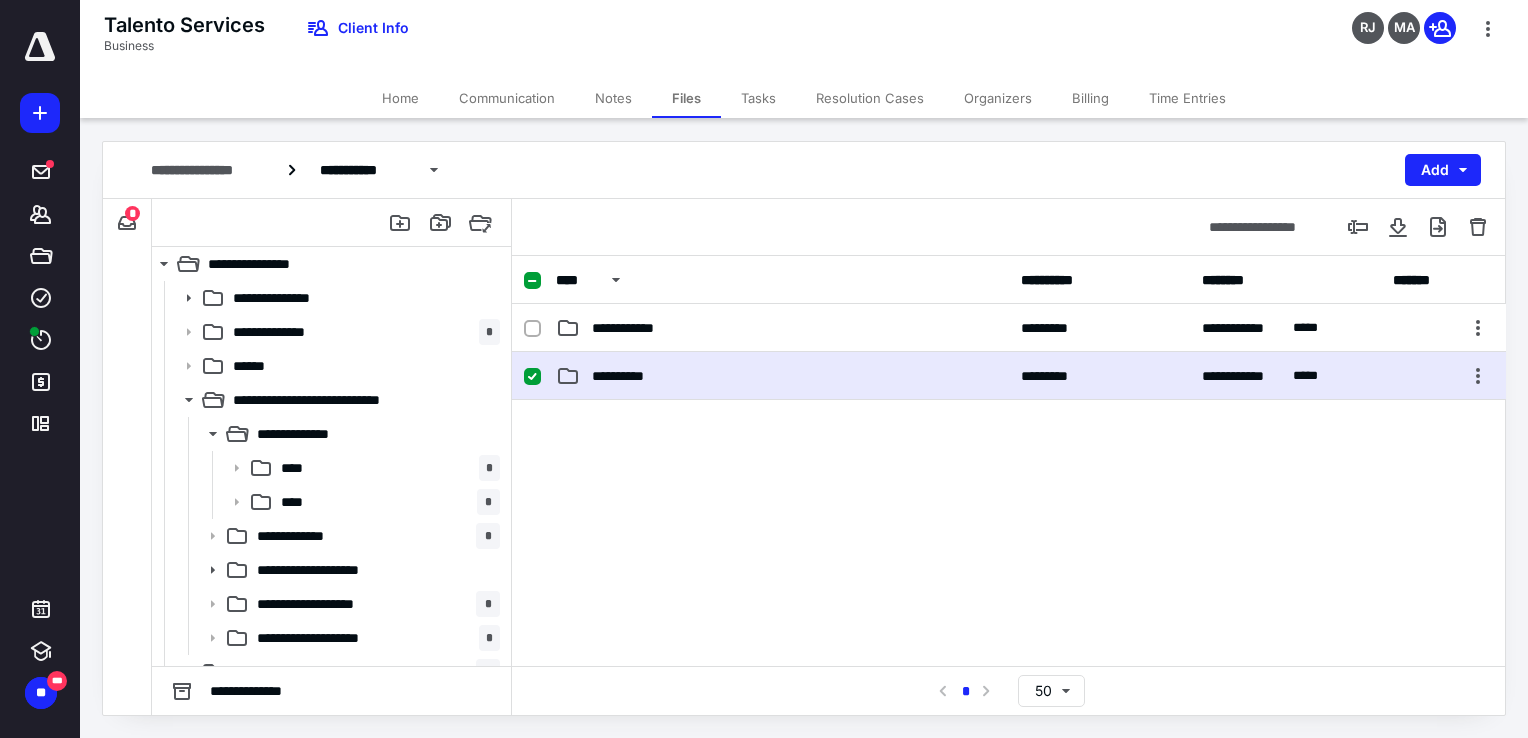 click on "**********" at bounding box center [782, 376] 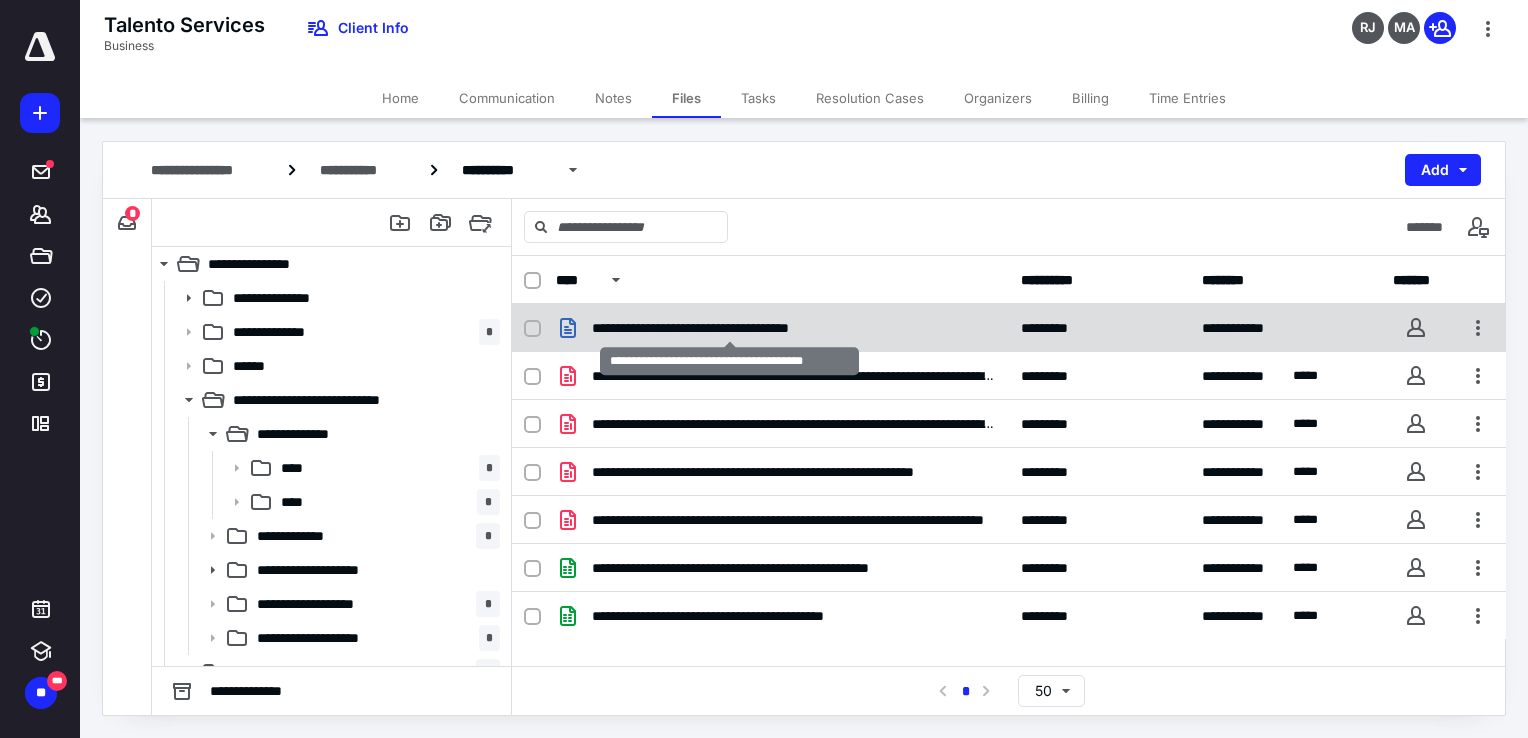 click on "**********" at bounding box center (729, 328) 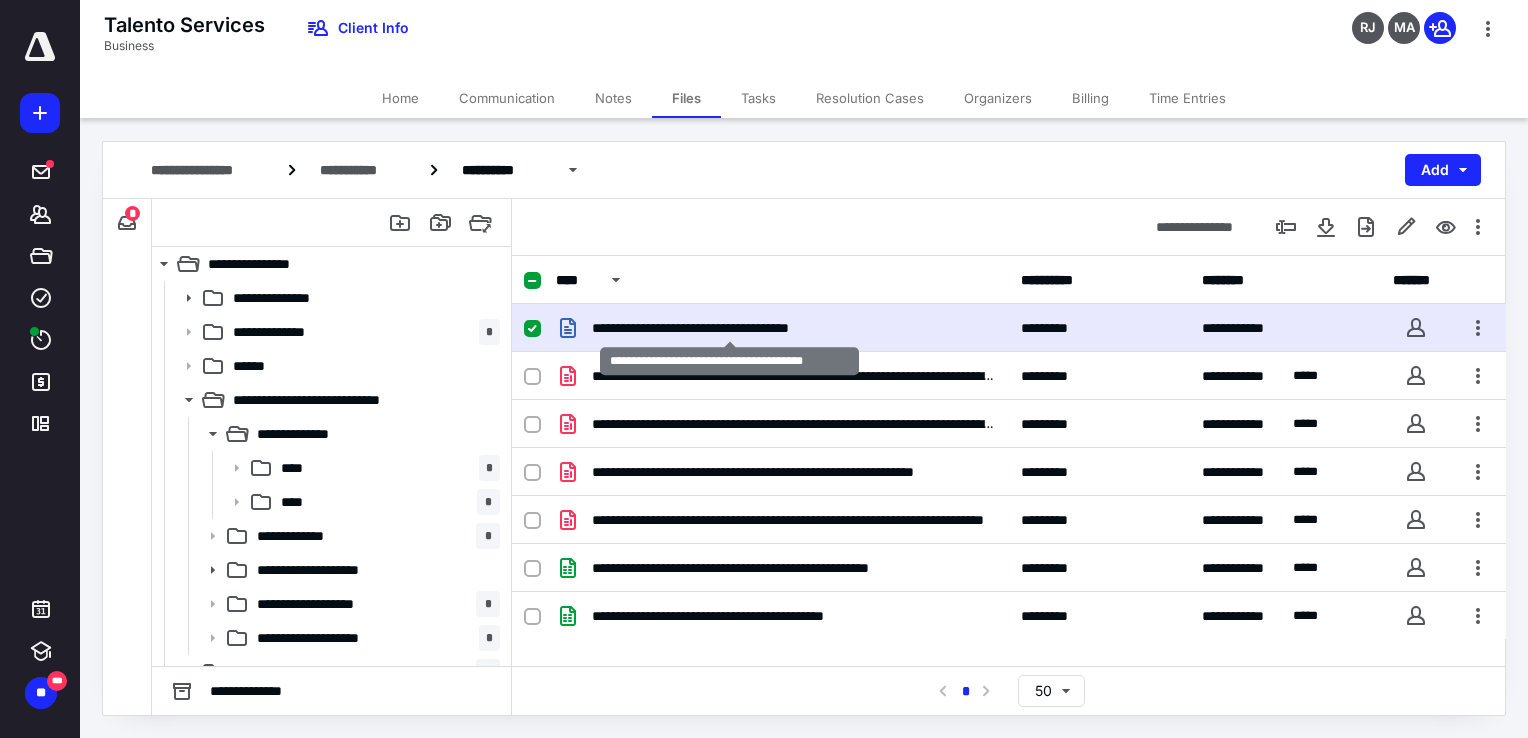 click on "**********" at bounding box center (729, 328) 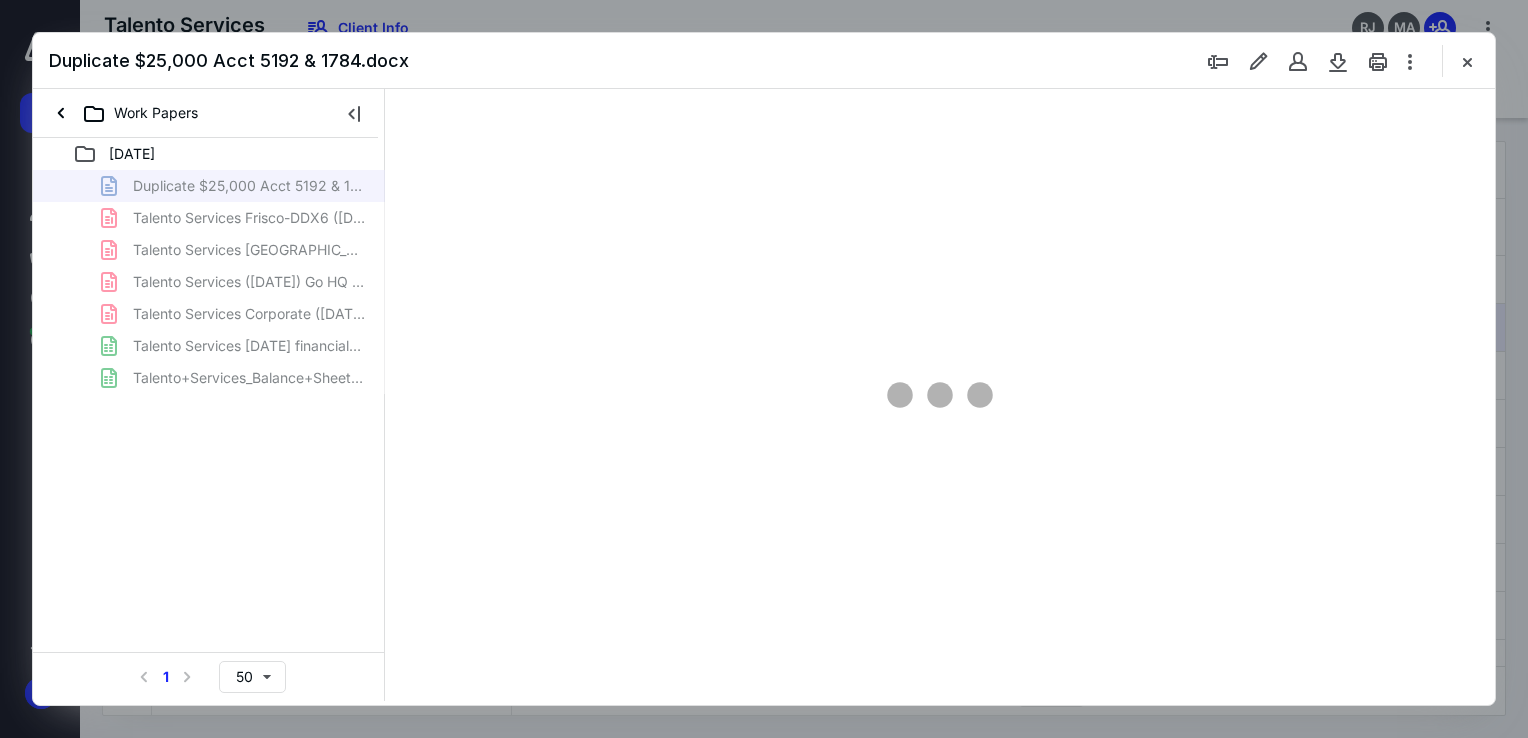 scroll, scrollTop: 0, scrollLeft: 0, axis: both 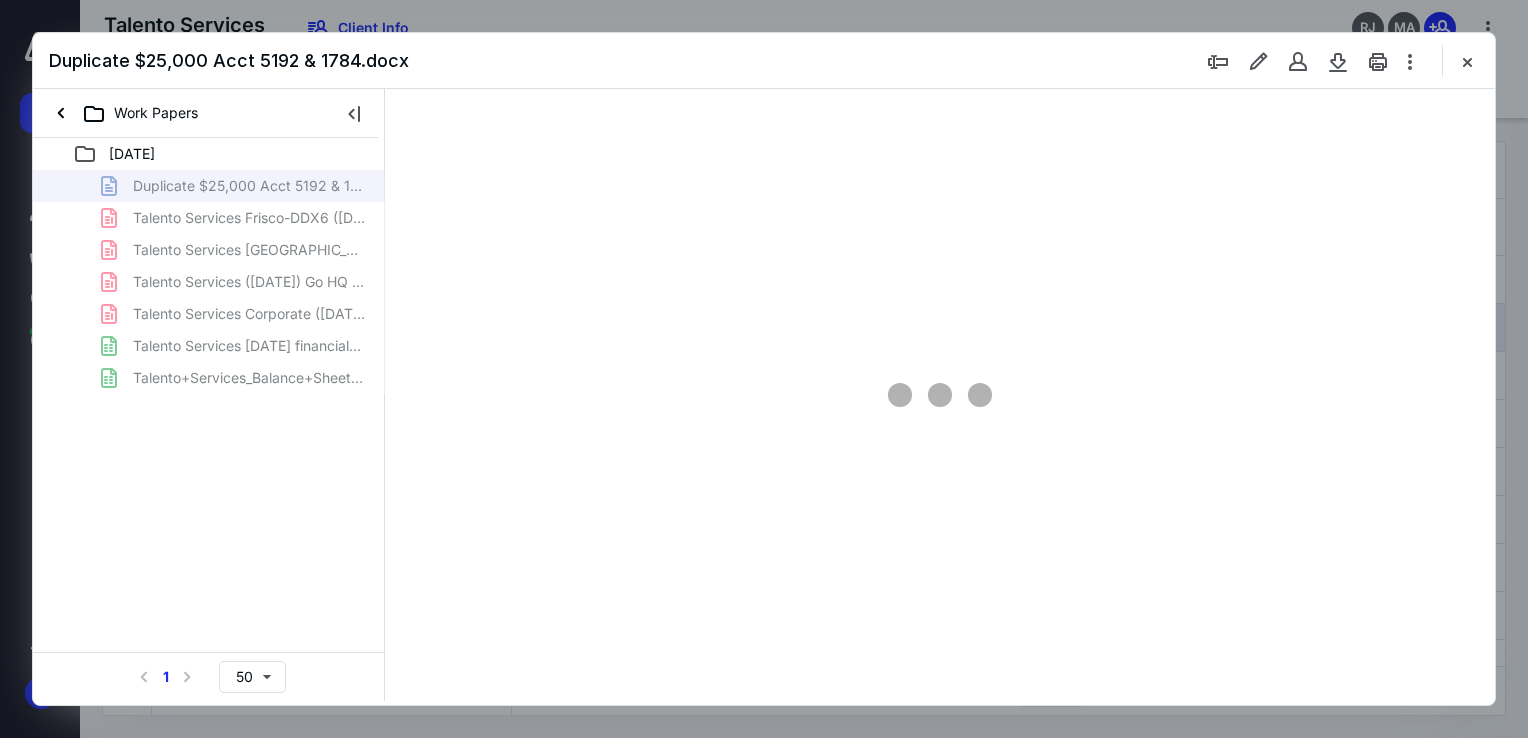 type on "68" 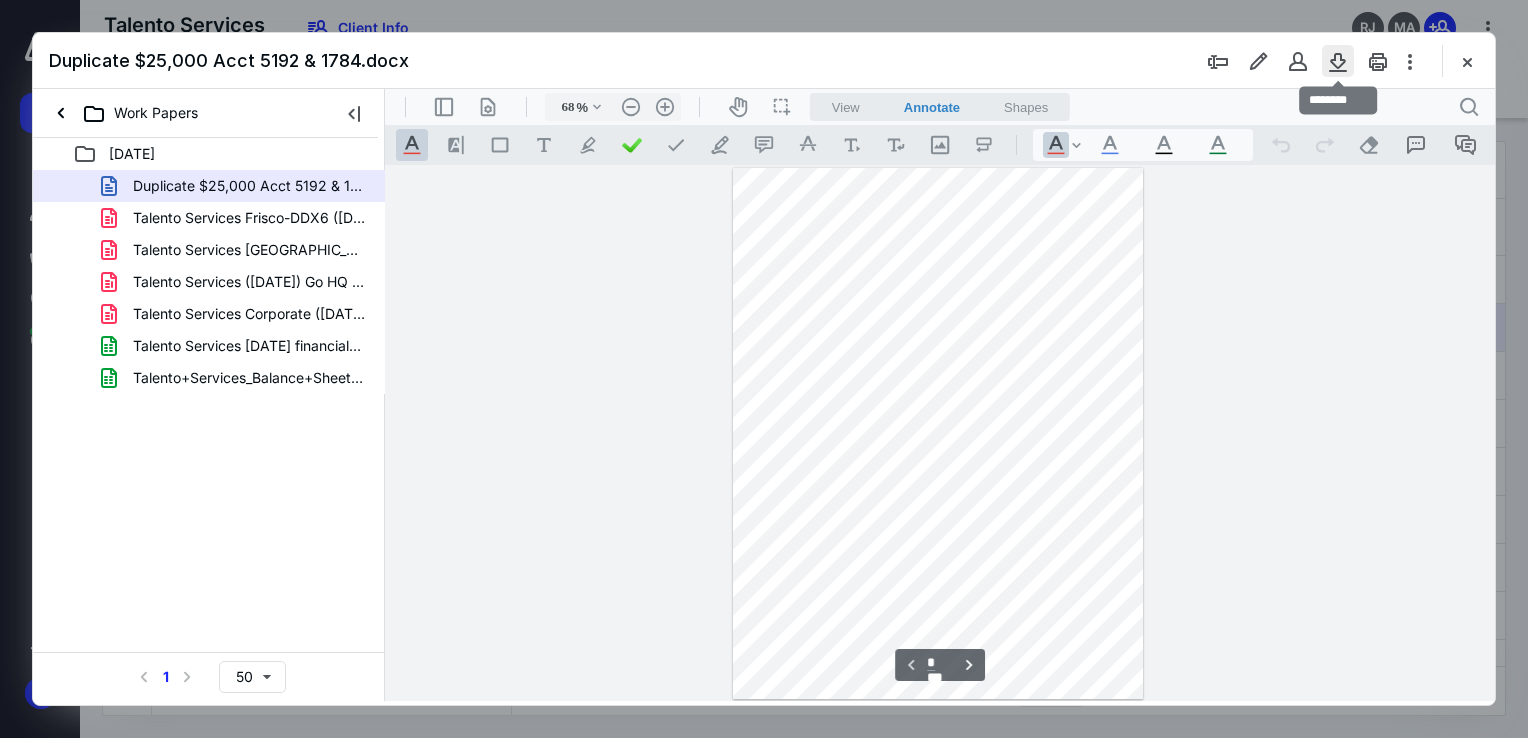 click at bounding box center [1338, 61] 